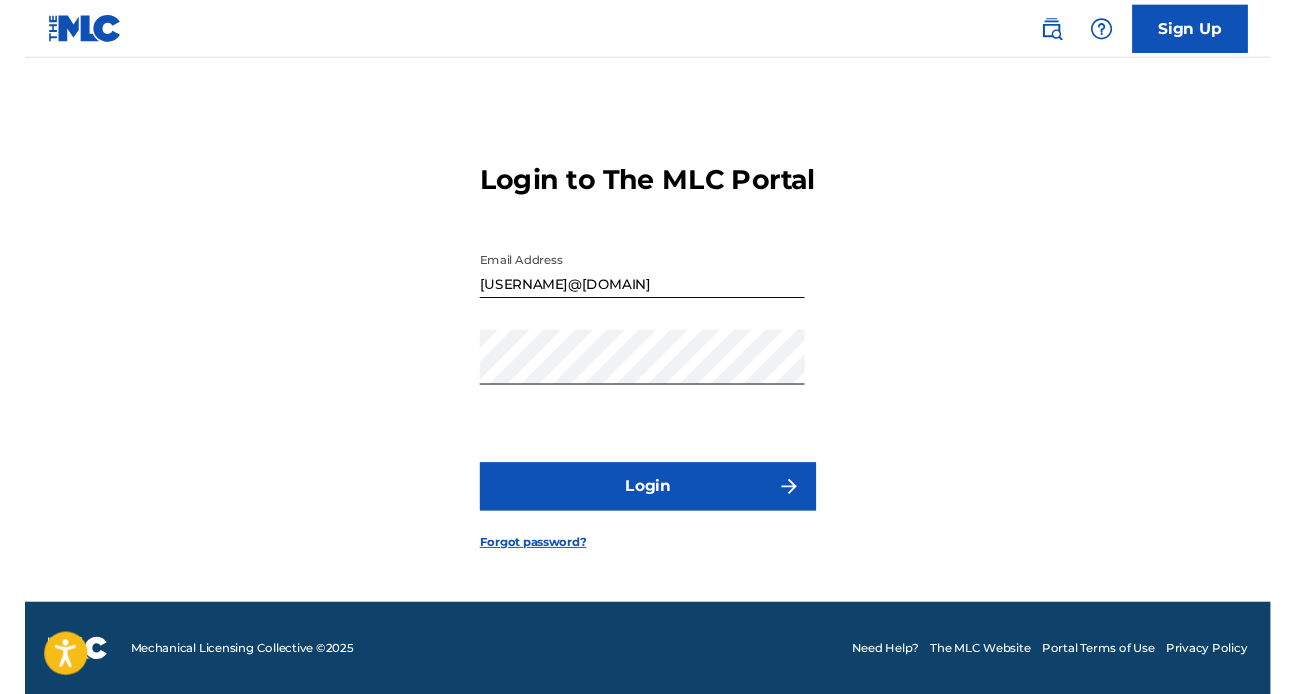 scroll, scrollTop: 0, scrollLeft: 0, axis: both 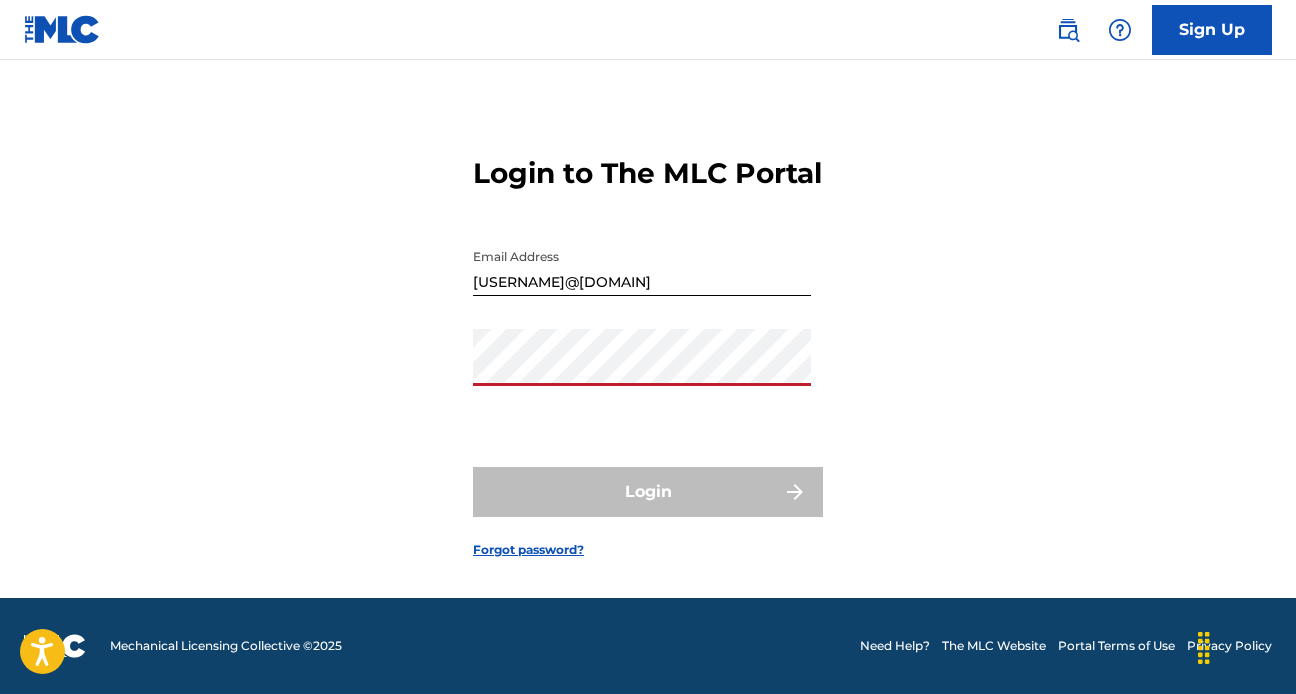 click on "Login to The MLC Portal Email Address [USERNAME]@[DOMAIN] Password Login Forgot password?" at bounding box center [648, 341] 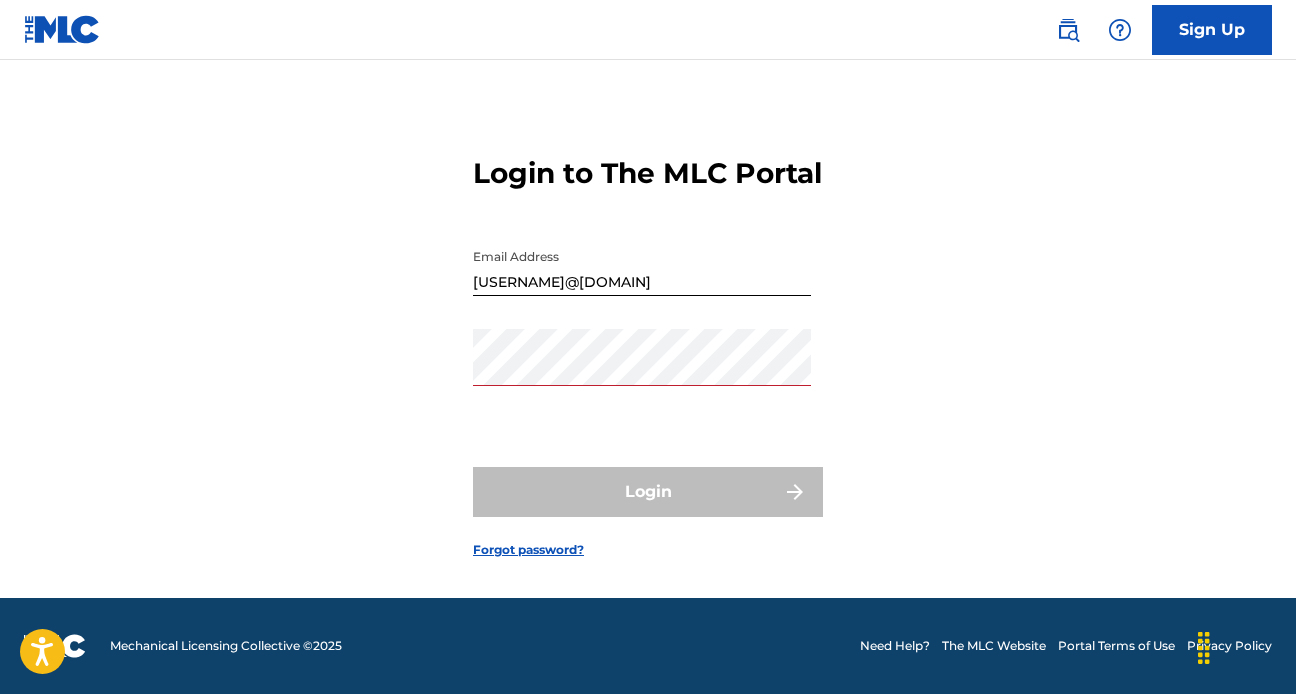 click on "Forgot password?" at bounding box center [528, 550] 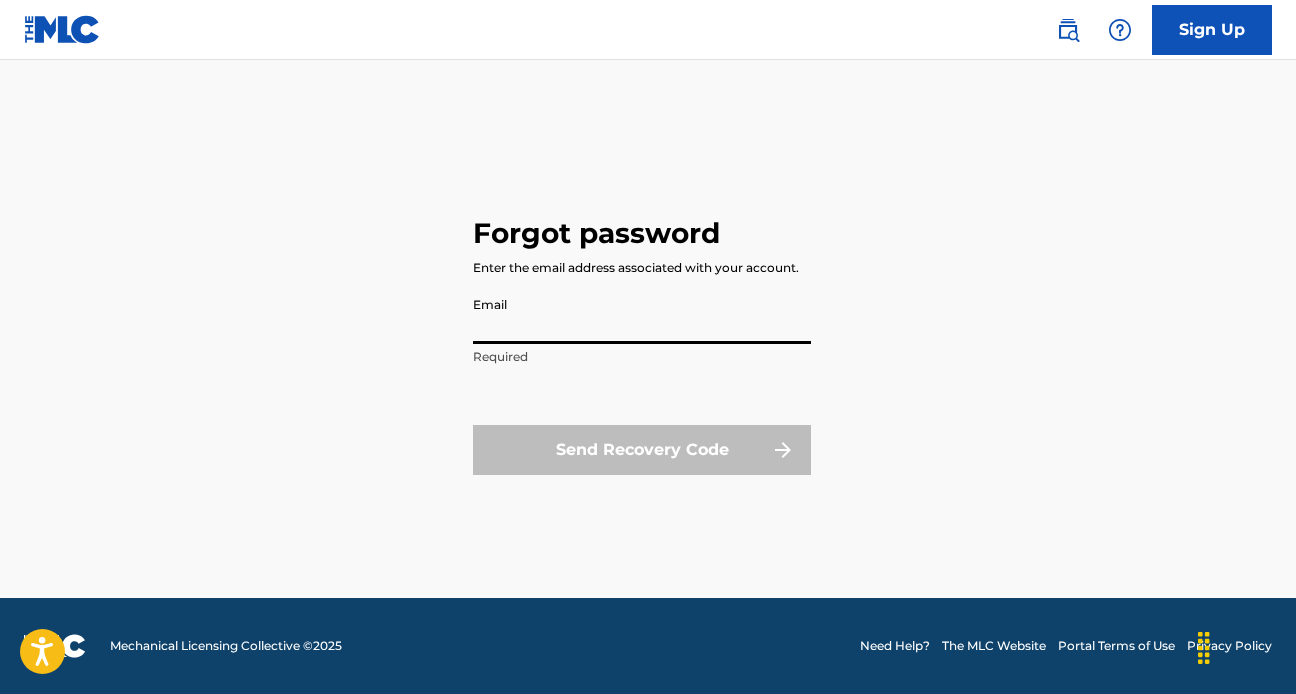 scroll, scrollTop: 0, scrollLeft: 0, axis: both 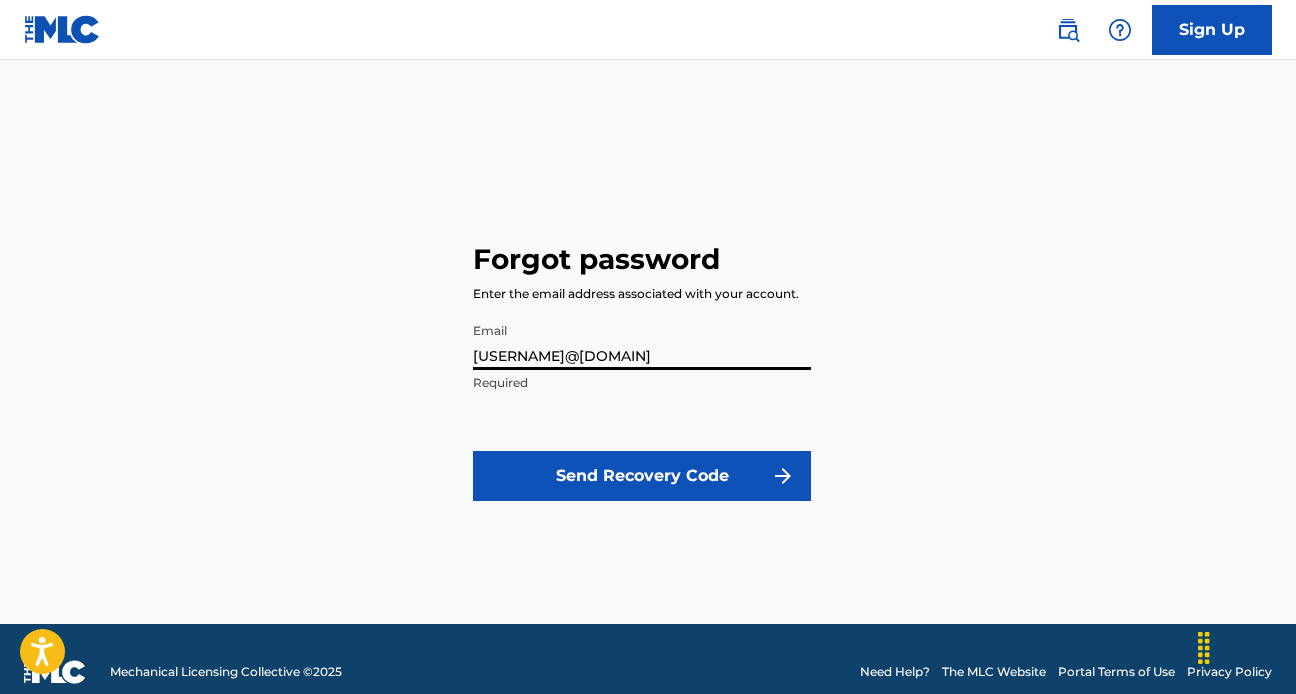 type on "[USERNAME]@[DOMAIN]" 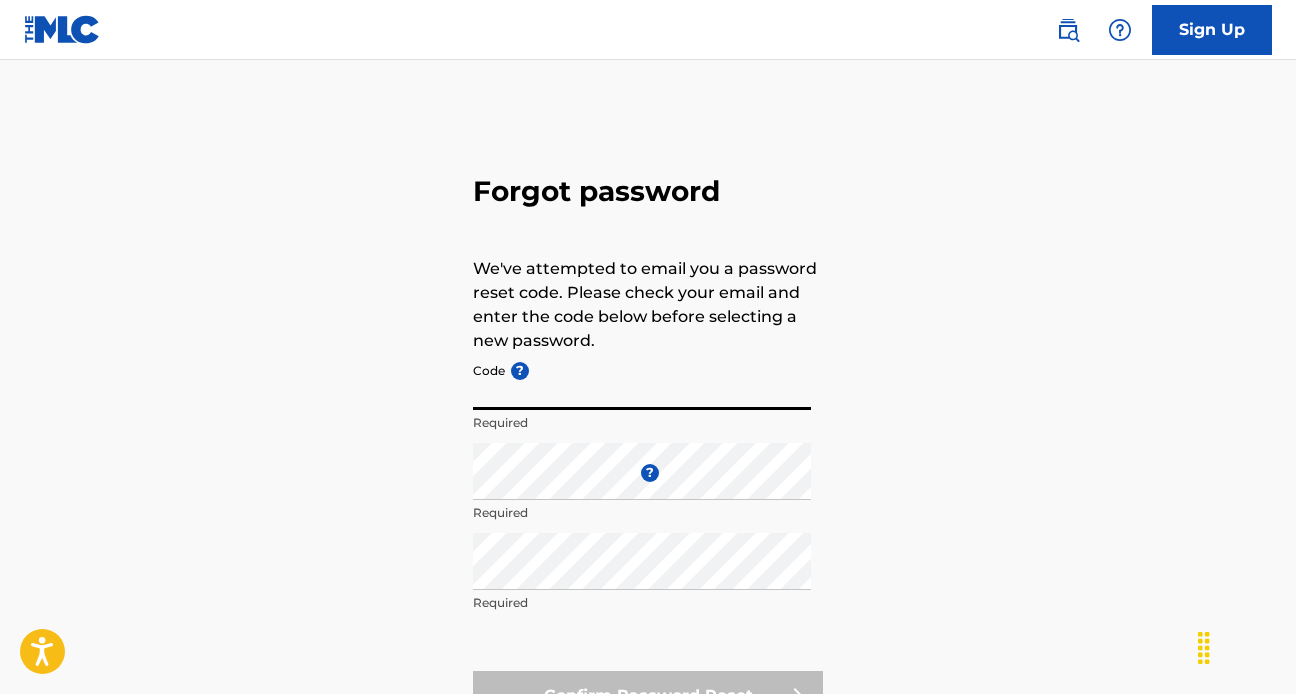 paste on "FP_62c75e1ea7b77789c0b913ddac37" 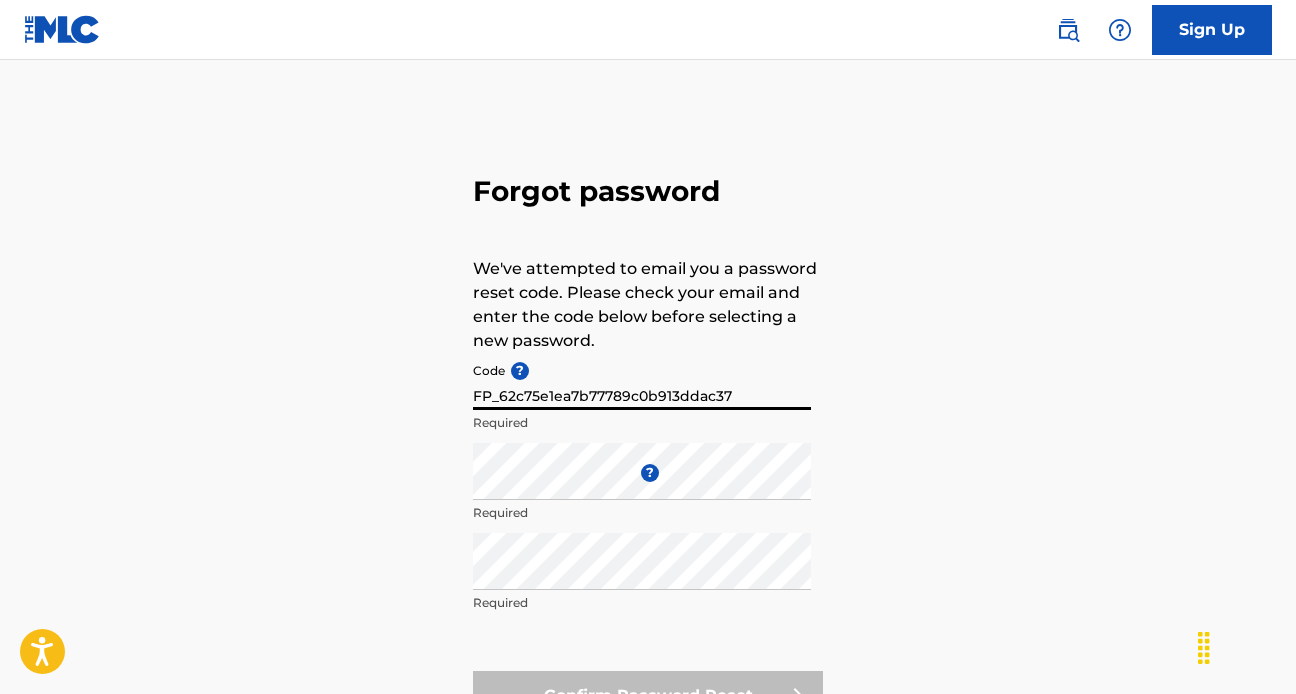 type on "FP_62c75e1ea7b77789c0b913ddac37" 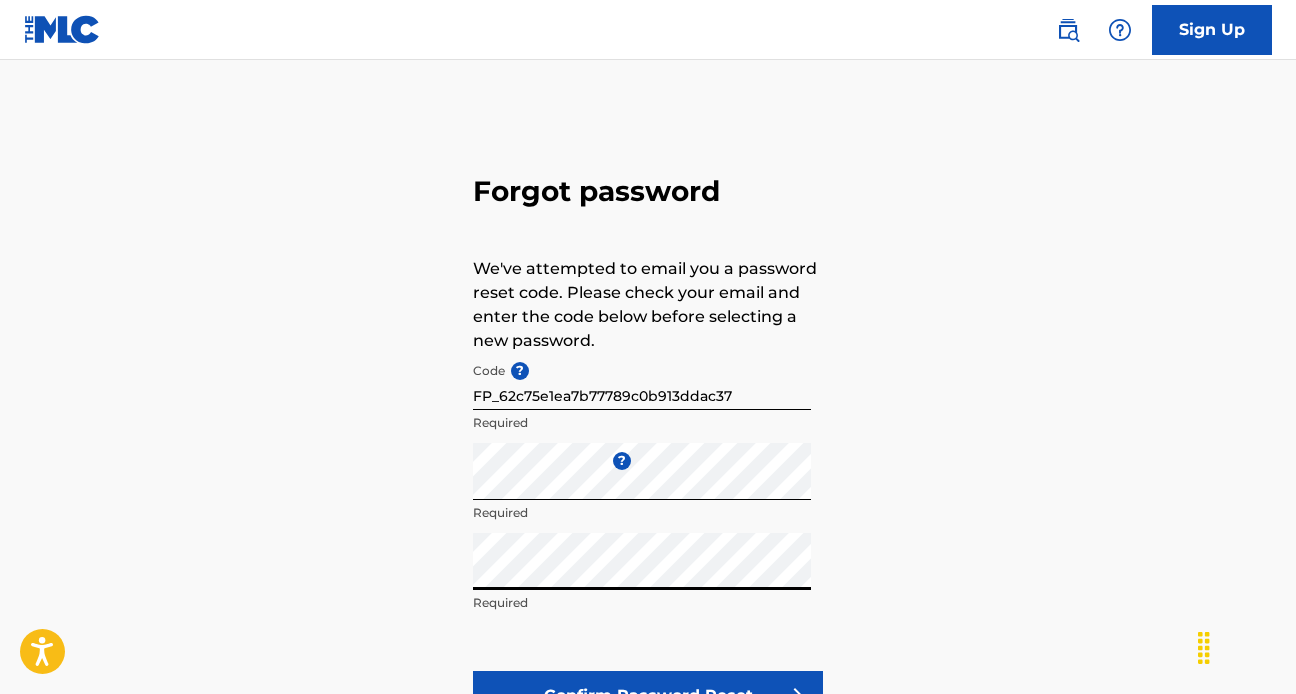 scroll, scrollTop: 179, scrollLeft: 0, axis: vertical 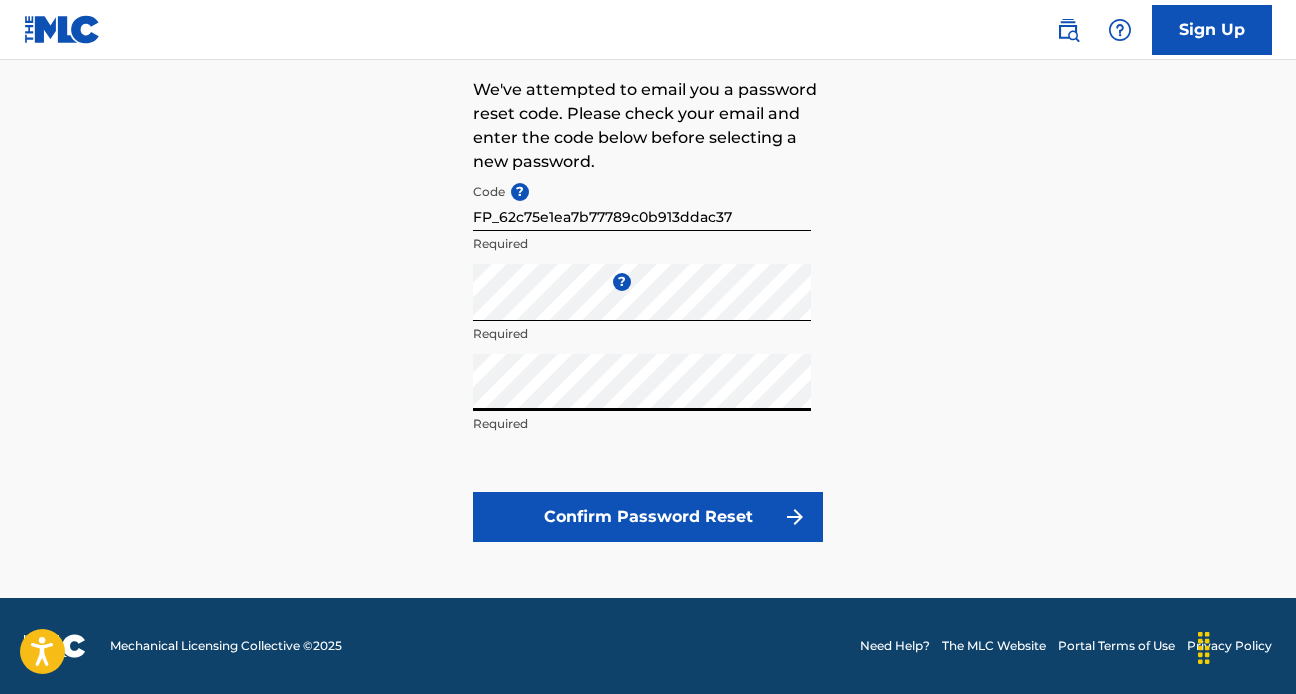 click on "Confirm Password Reset" at bounding box center (648, 517) 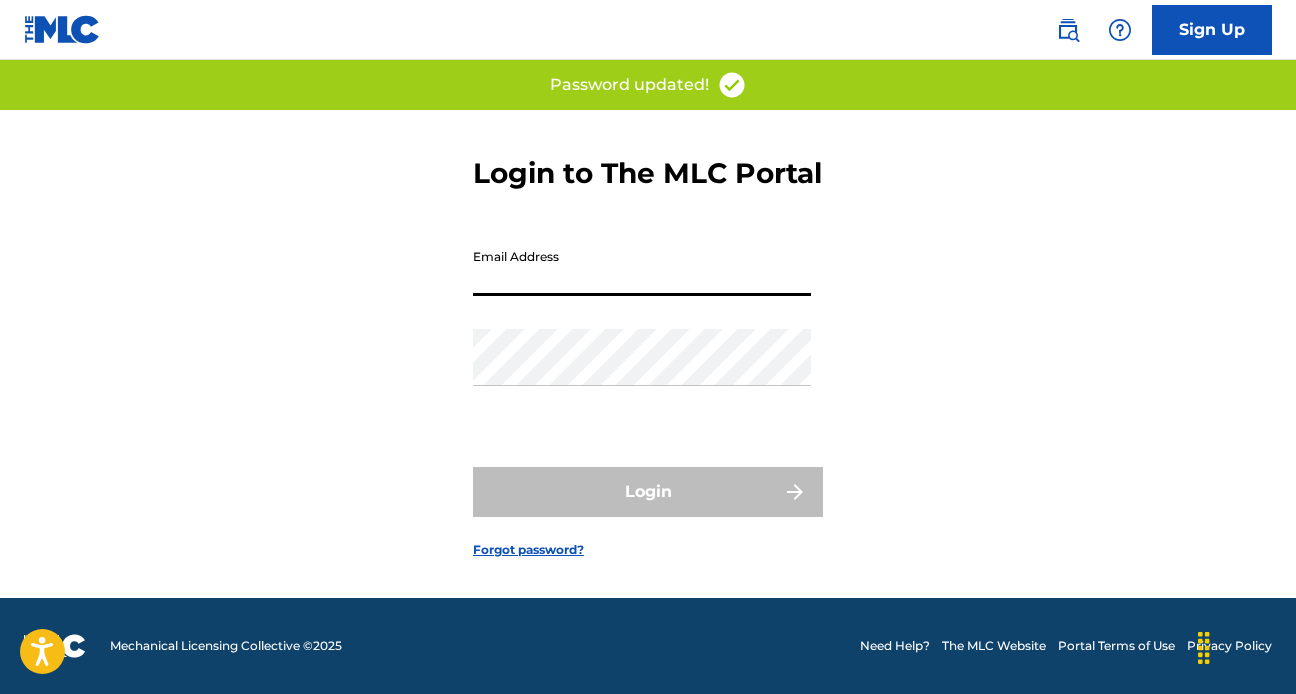 scroll, scrollTop: 0, scrollLeft: 0, axis: both 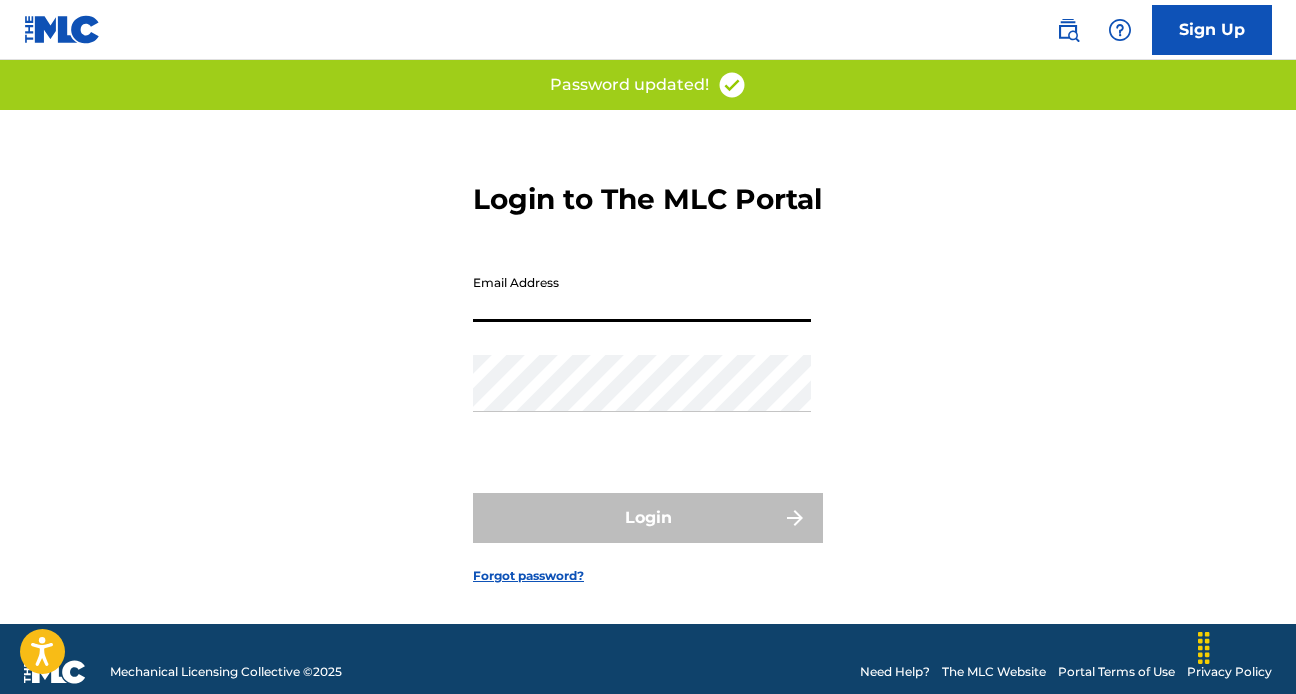 click on "Email Address" at bounding box center (642, 293) 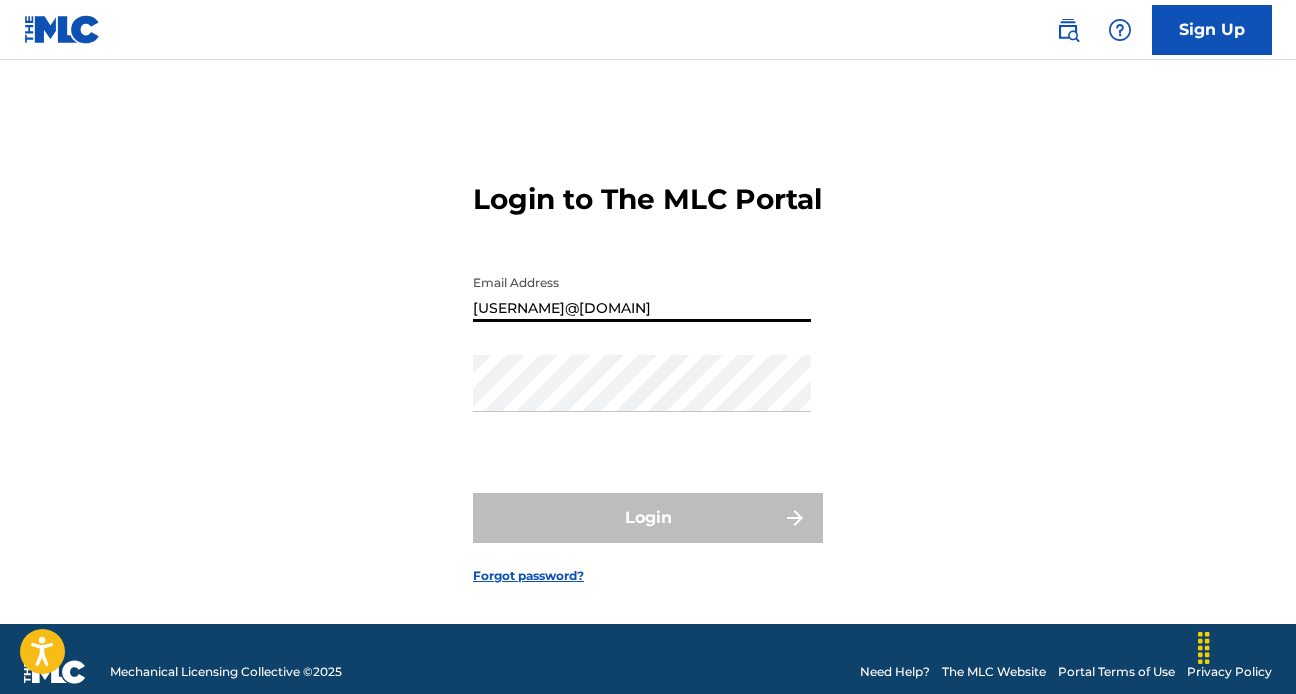 type on "[USERNAME]@[DOMAIN]" 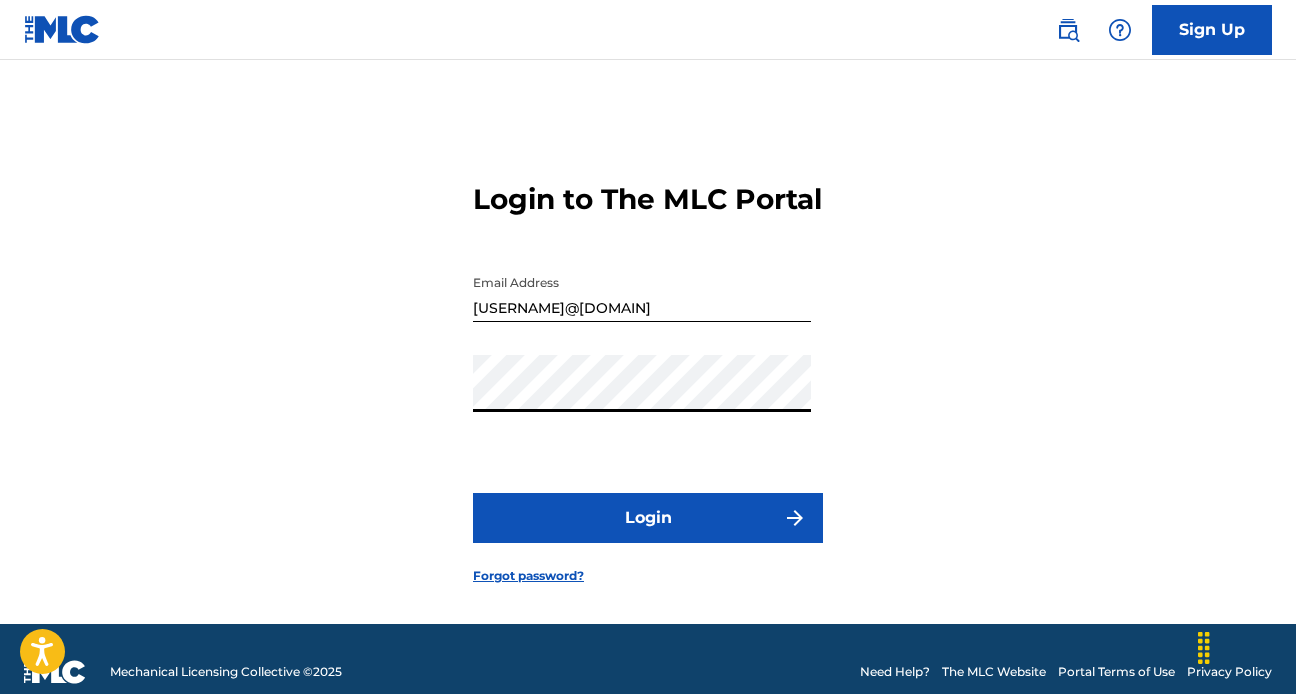 click on "Login" at bounding box center (648, 518) 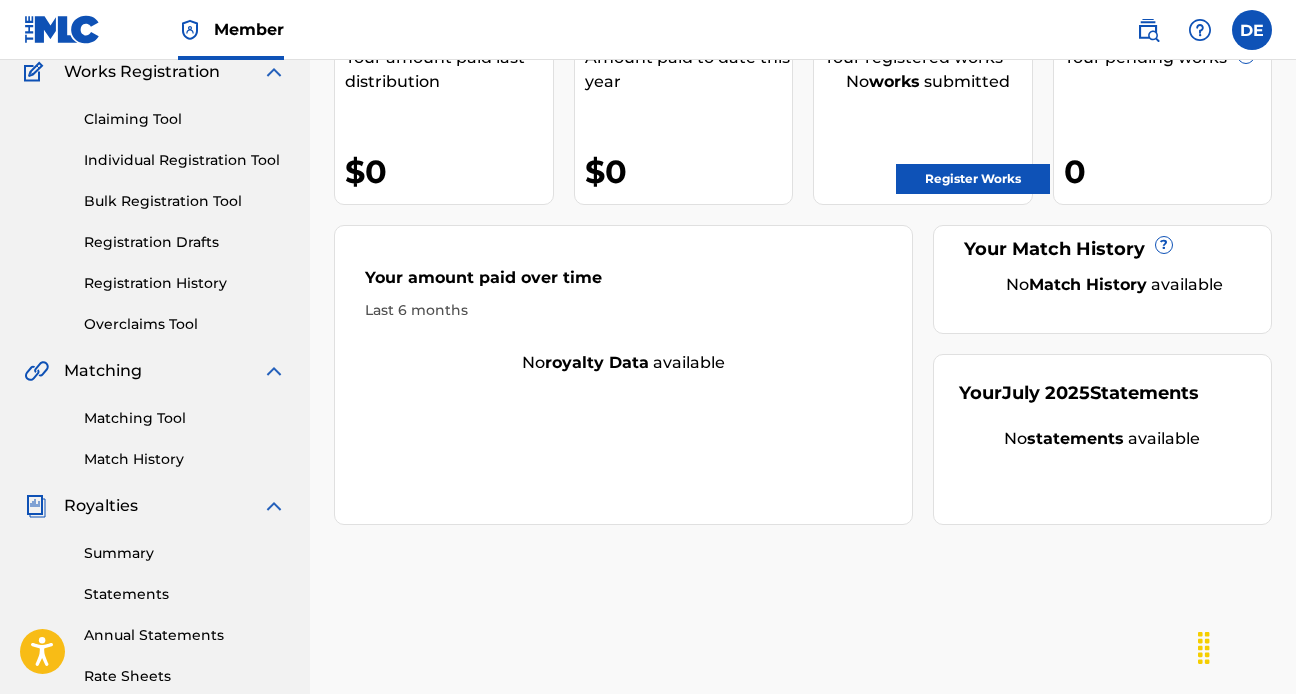 scroll, scrollTop: 0, scrollLeft: 0, axis: both 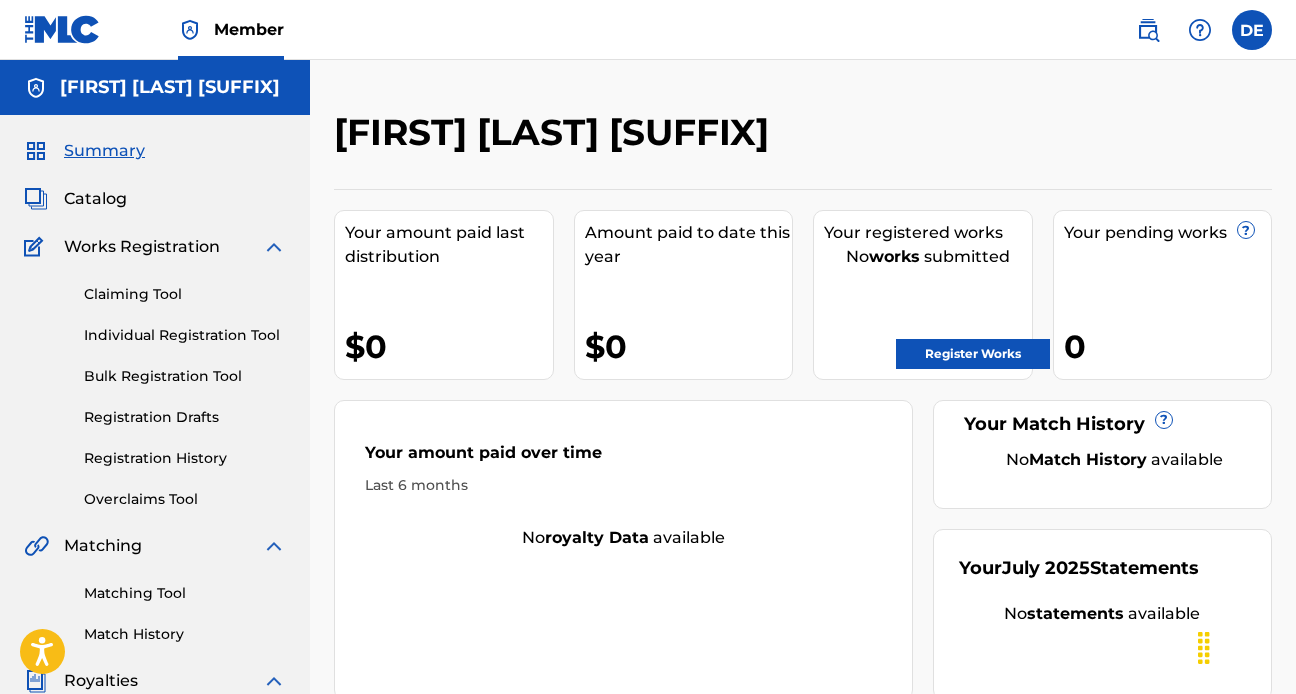 click on "Register Works" at bounding box center [973, 354] 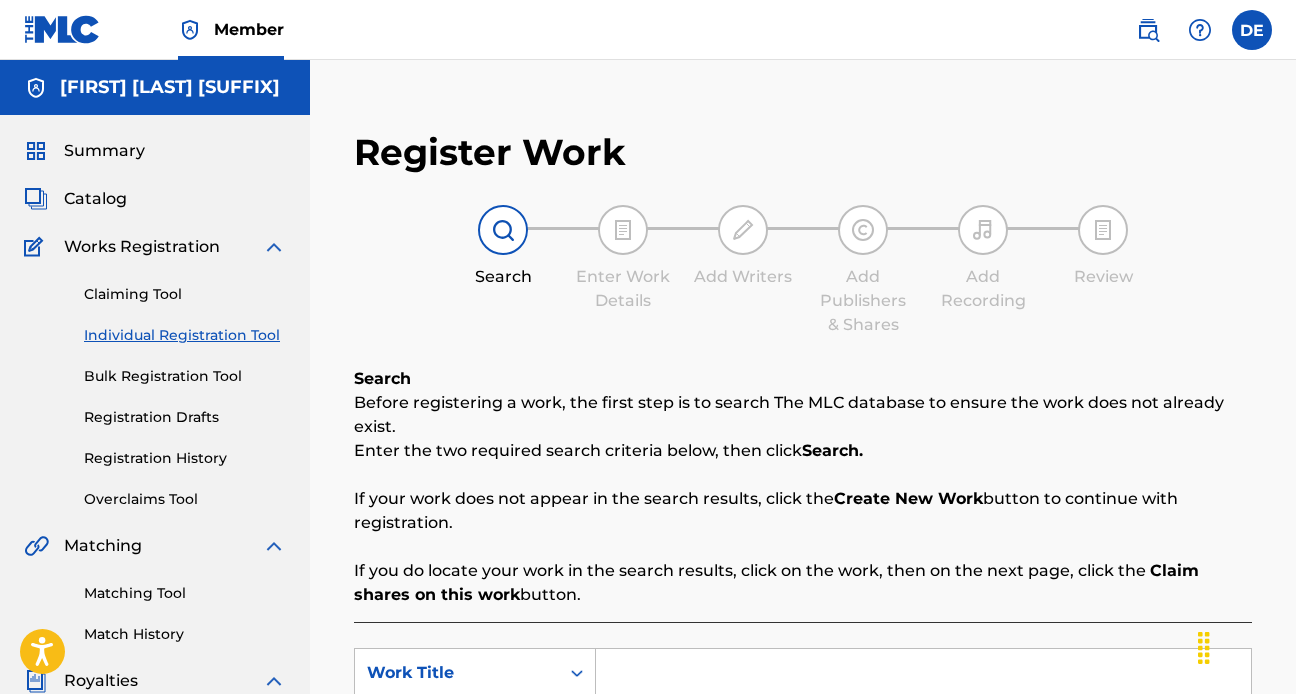 scroll, scrollTop: 0, scrollLeft: 0, axis: both 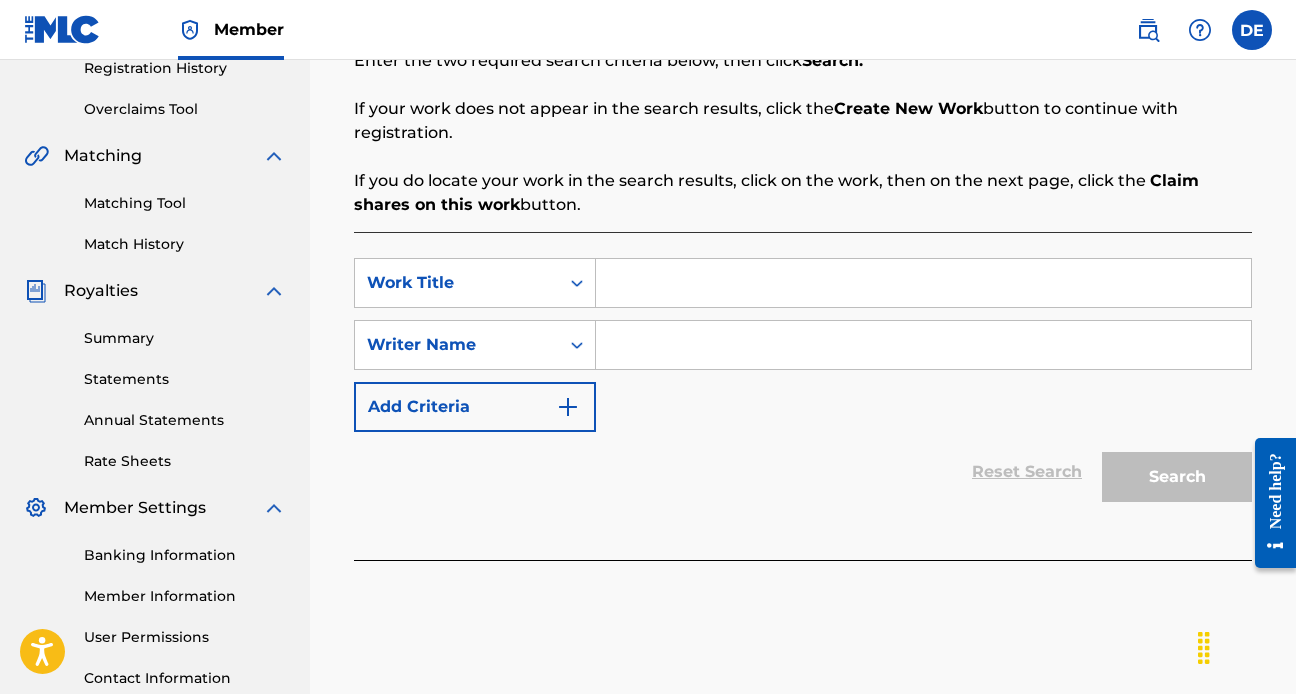 click at bounding box center [923, 283] 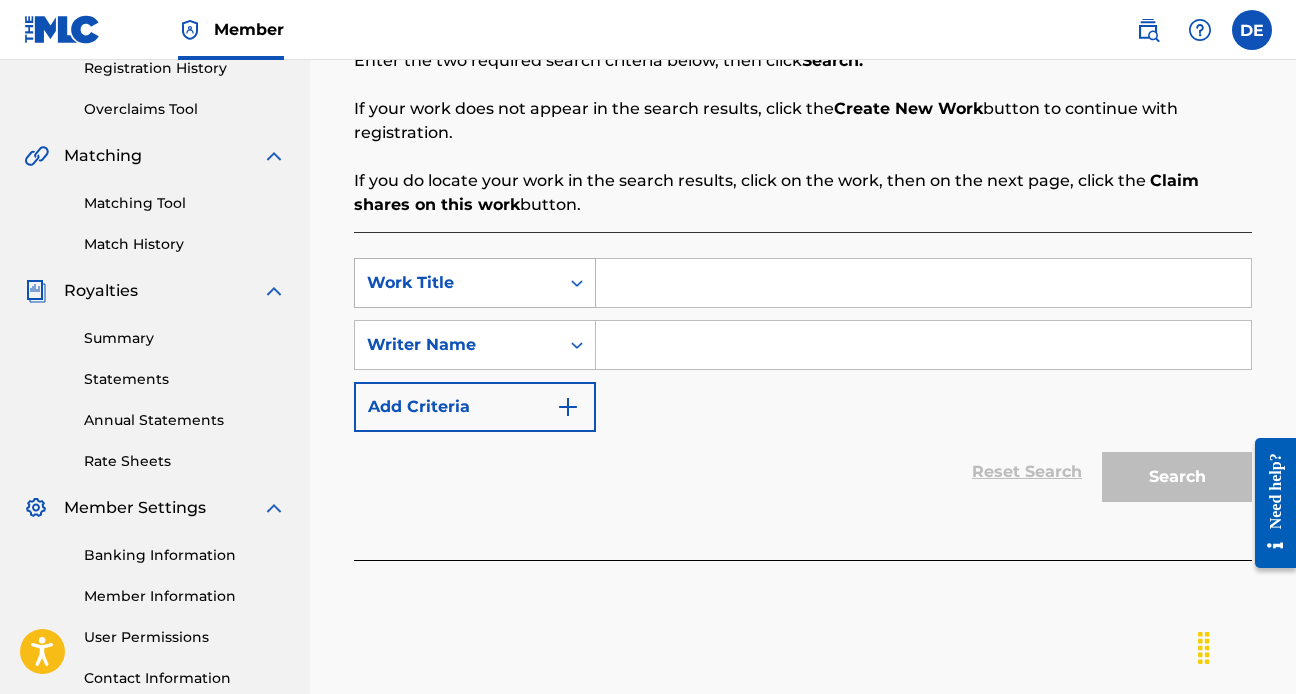 click 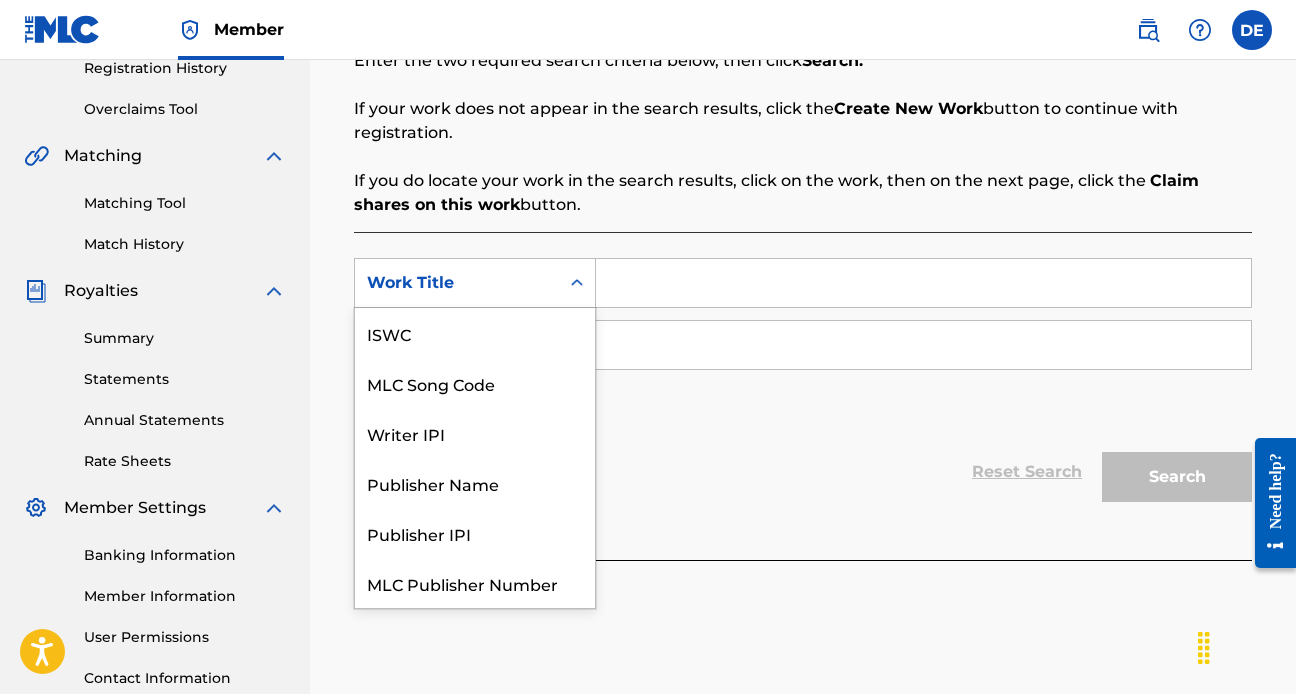 scroll, scrollTop: 50, scrollLeft: 0, axis: vertical 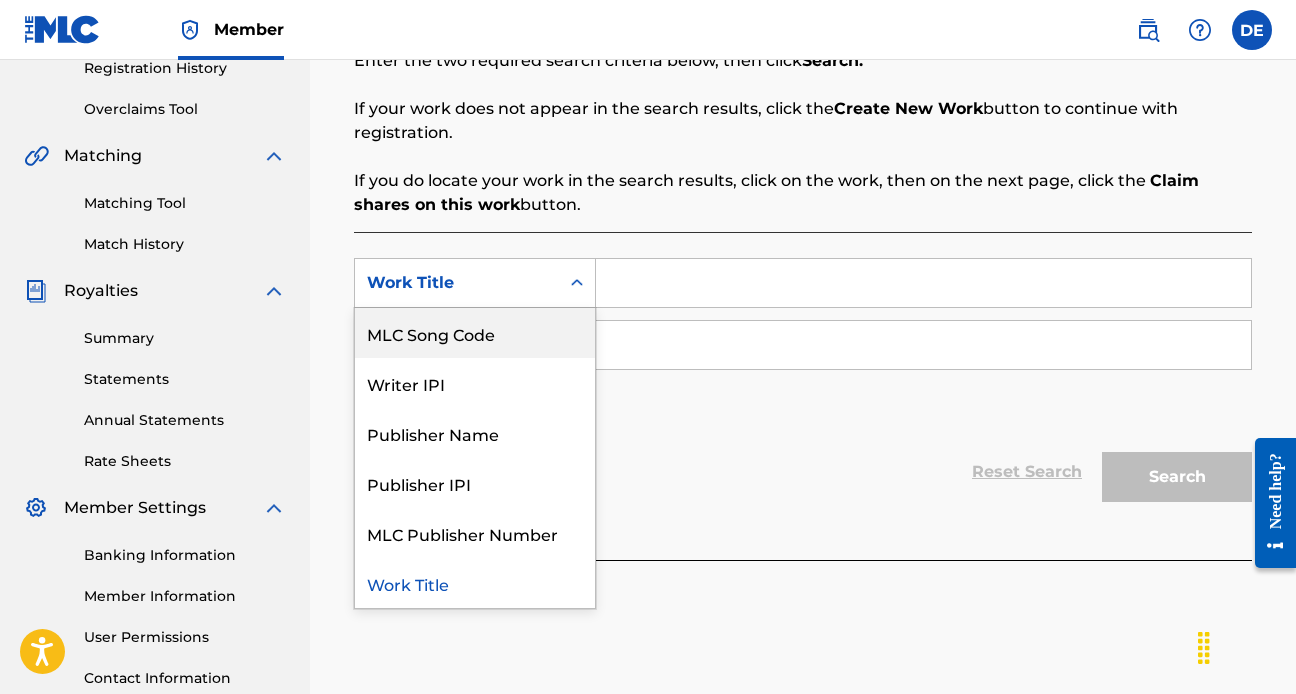 click on "Work Title" at bounding box center (457, 283) 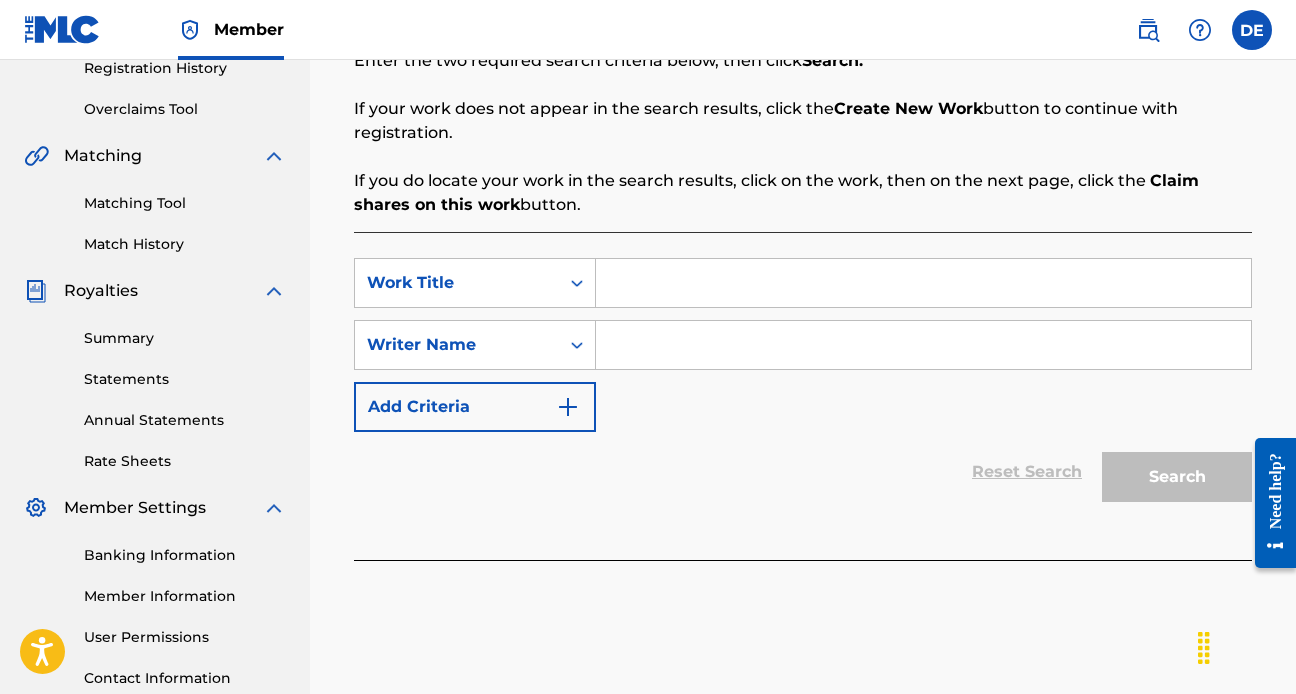 click on "Work Title" at bounding box center (457, 283) 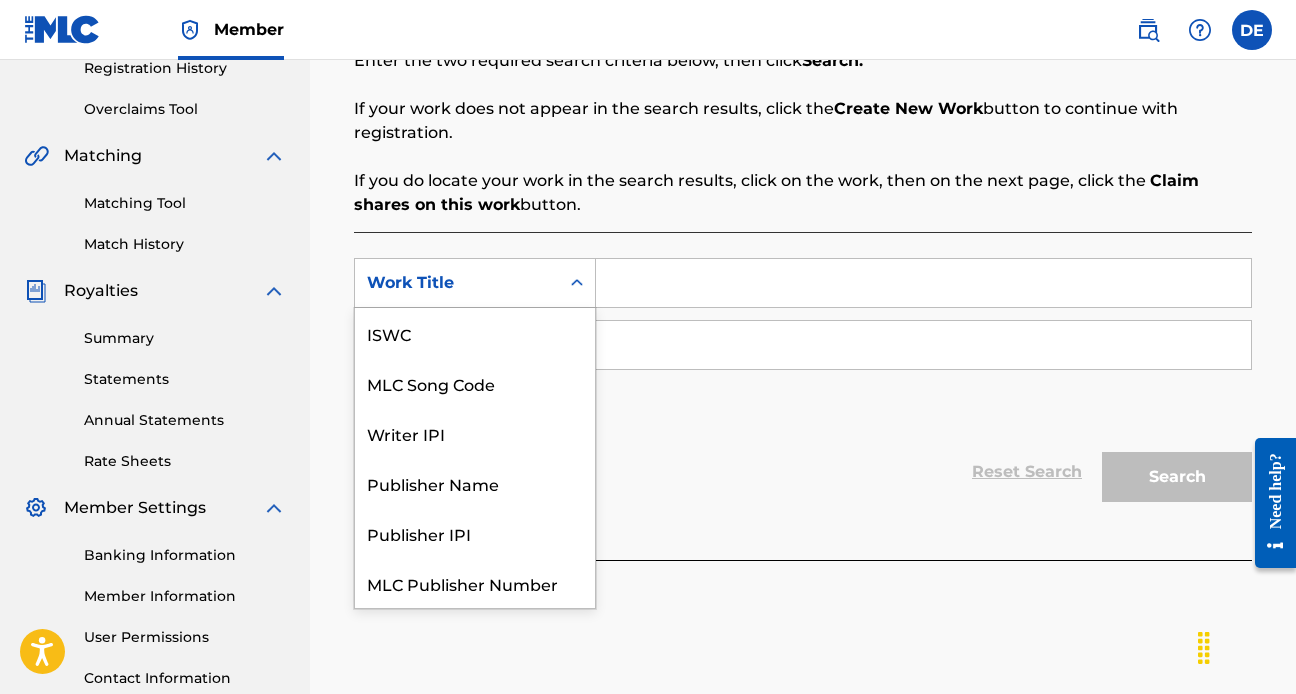 scroll, scrollTop: 50, scrollLeft: 0, axis: vertical 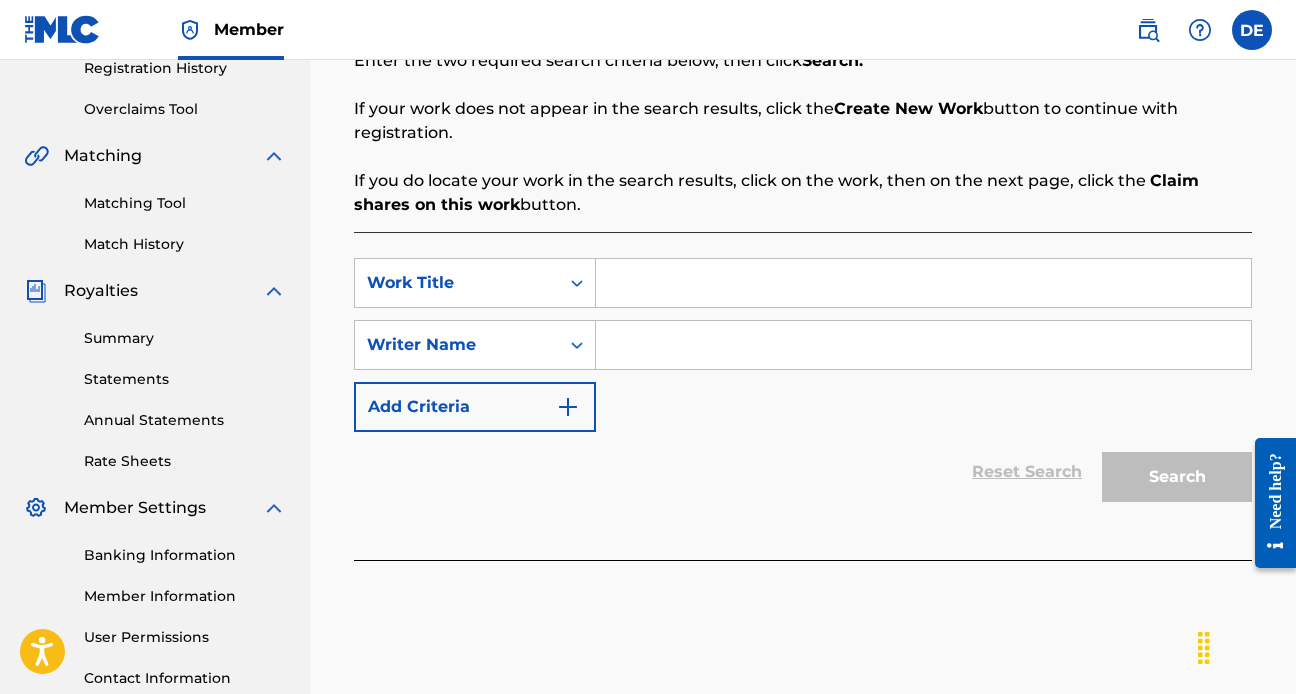 click on "Work Title" at bounding box center (457, 283) 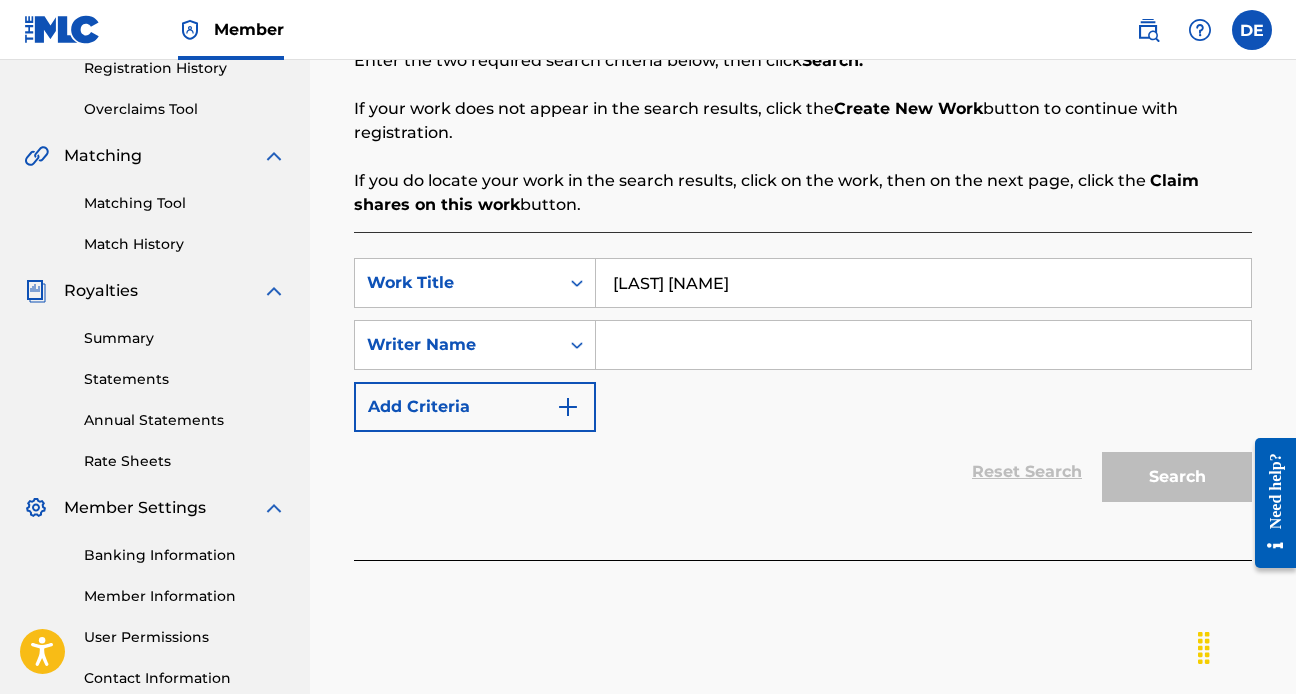 type on "[LAST] [NAME]" 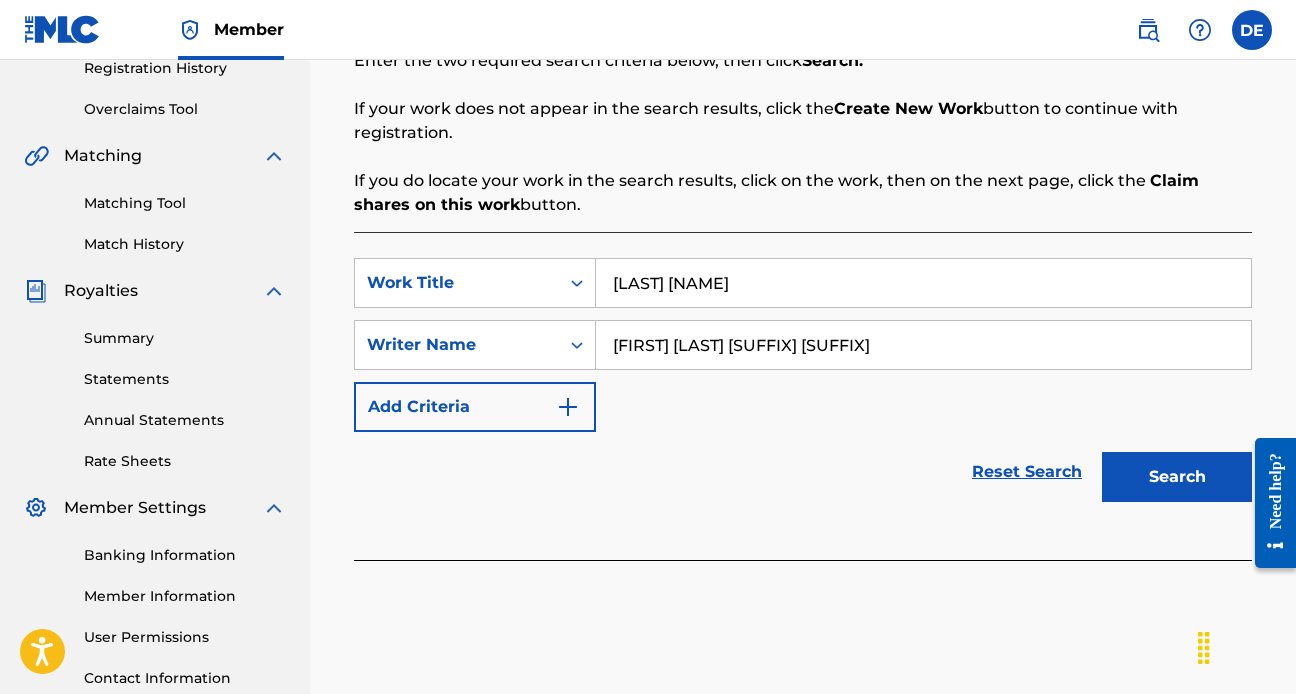 click on "Search" at bounding box center (1177, 477) 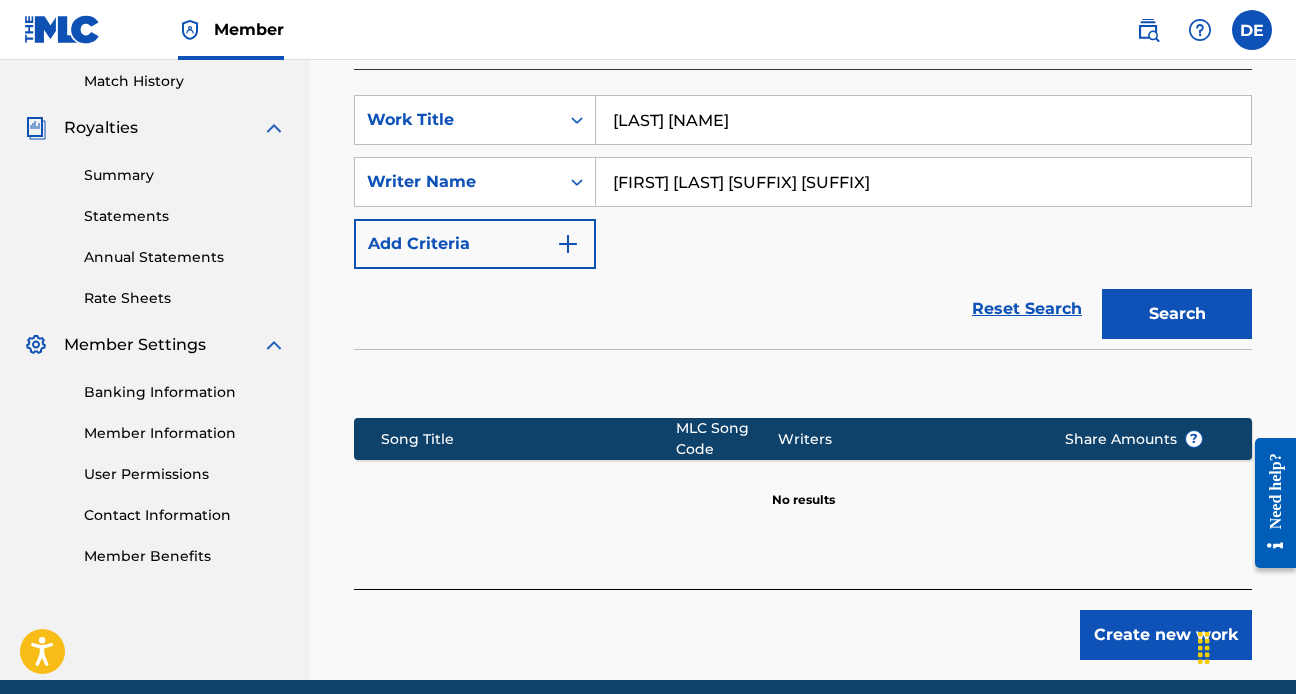 scroll, scrollTop: 591, scrollLeft: 0, axis: vertical 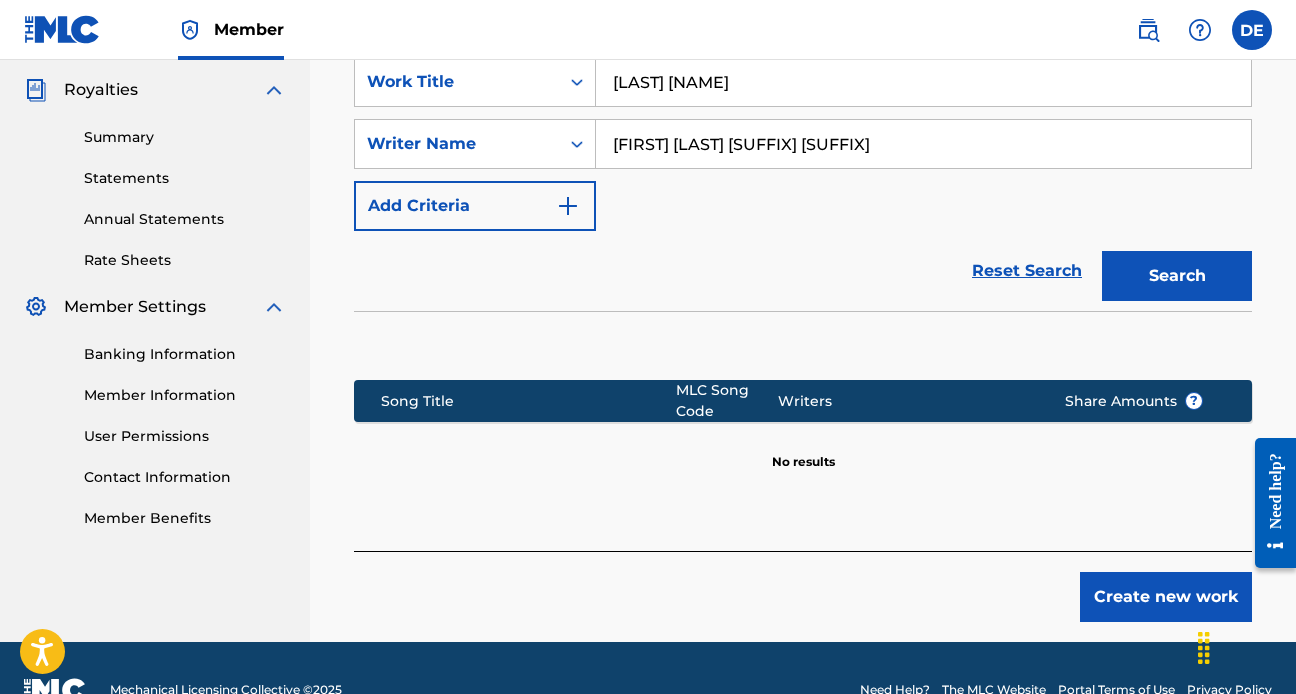 click on "[FIRST] [LAST] [SUFFIX] [SUFFIX]" at bounding box center [923, 144] 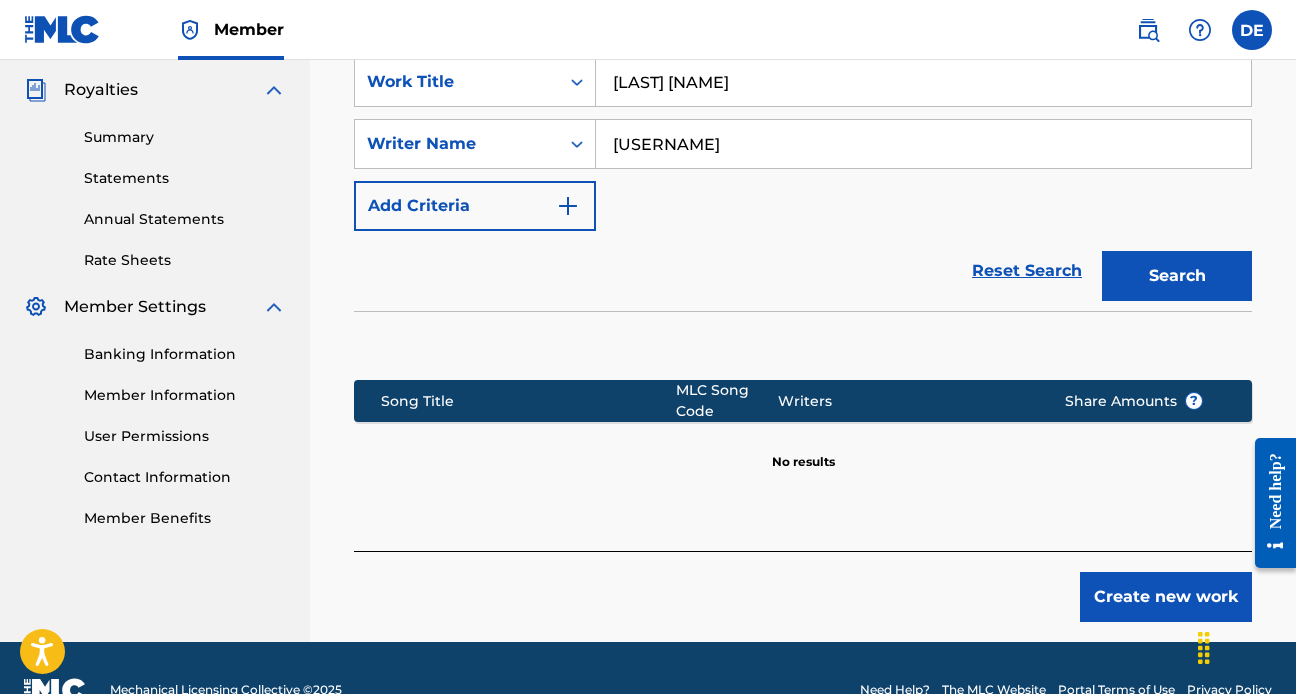 type on "[USERNAME]" 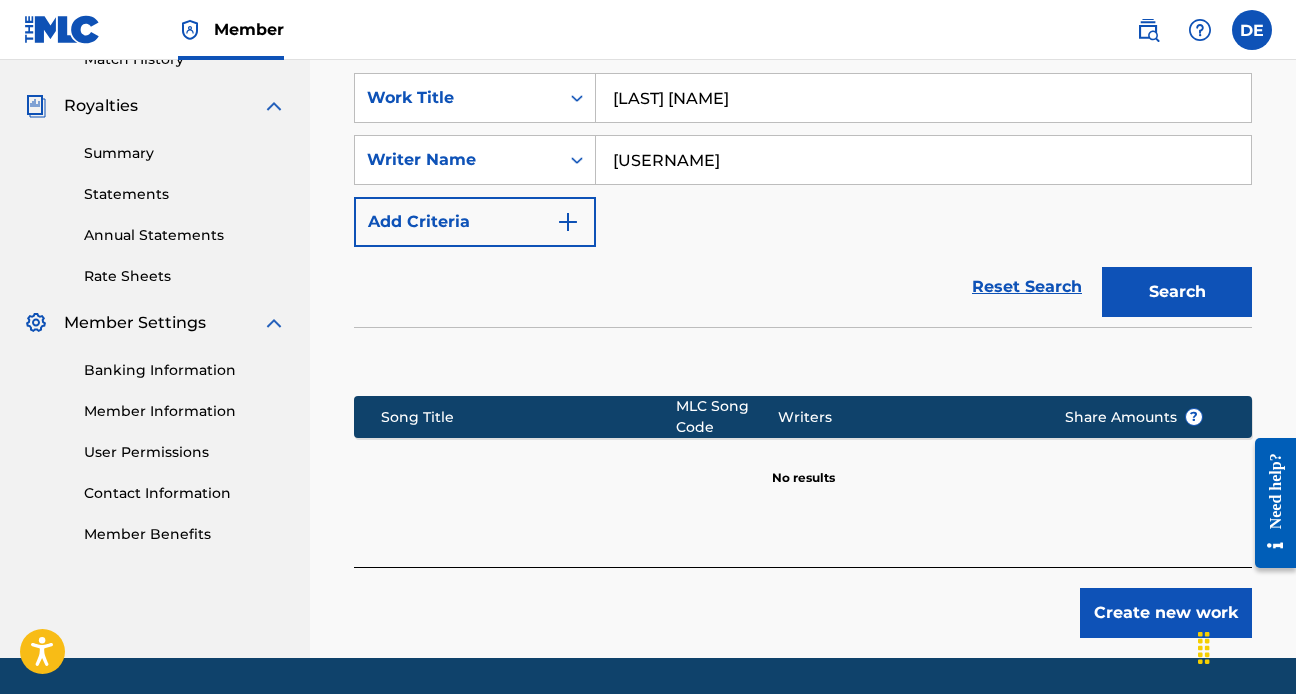 scroll, scrollTop: 635, scrollLeft: 0, axis: vertical 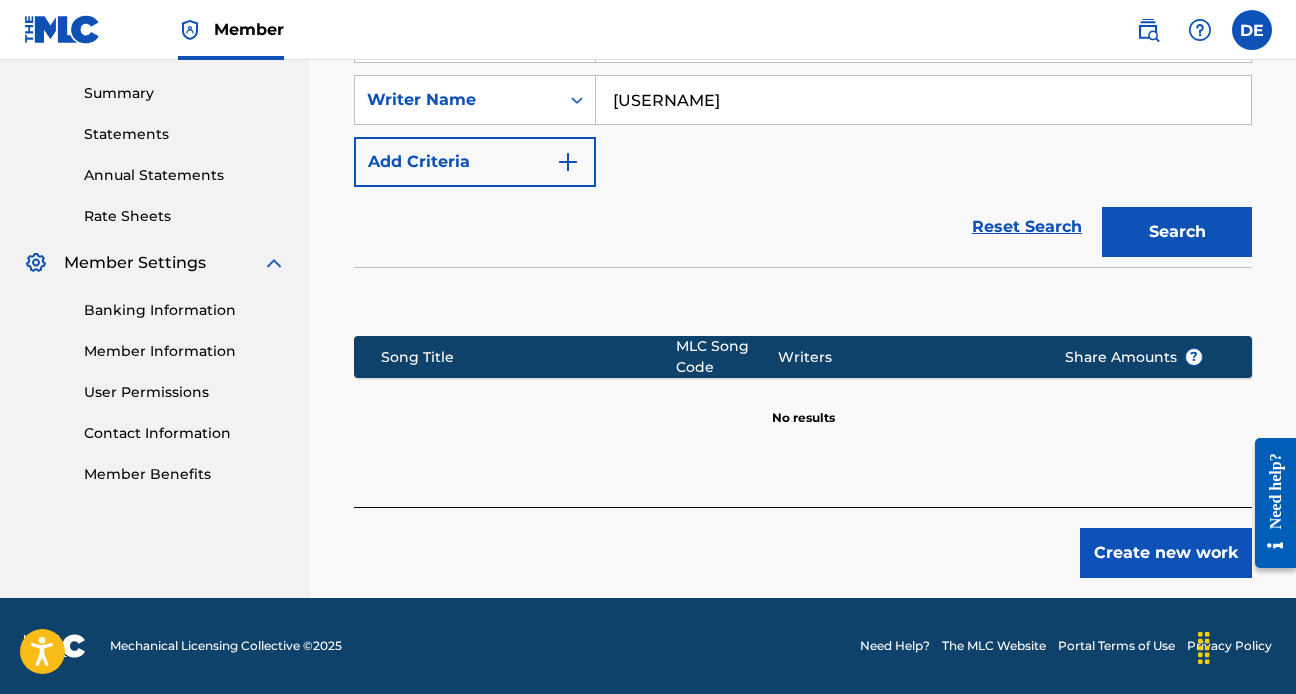 click on "Add Criteria" at bounding box center [475, 162] 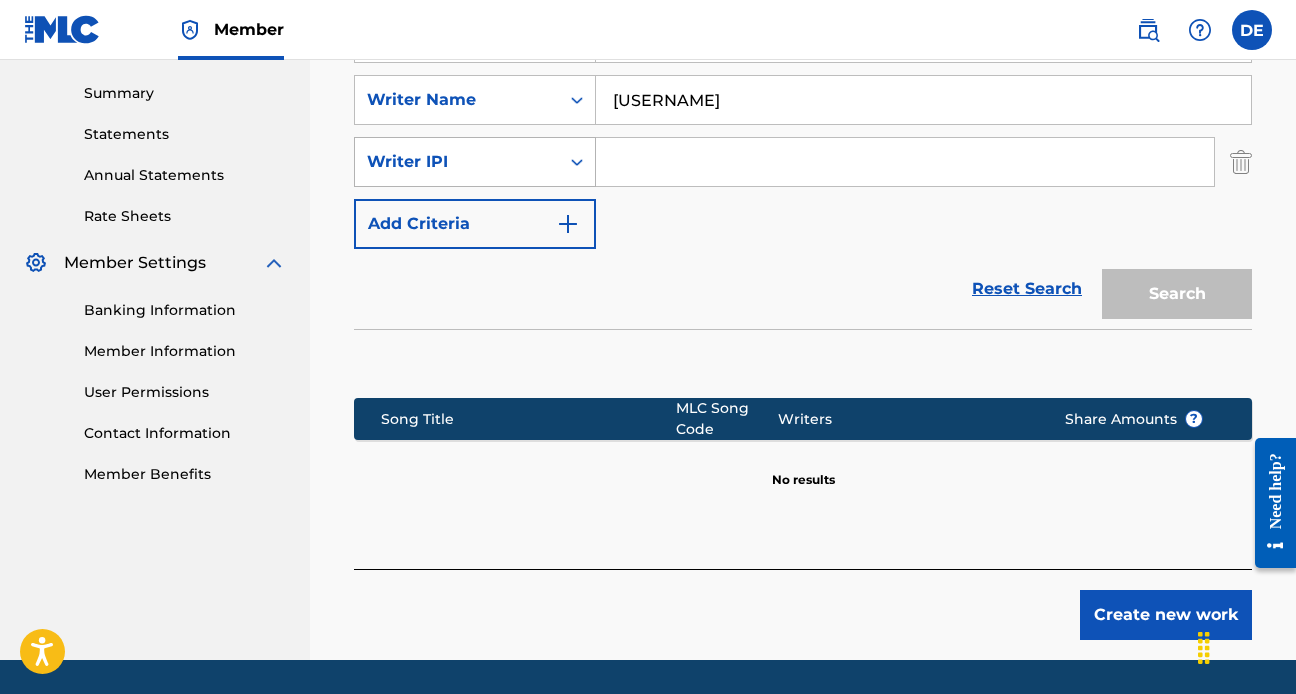 click 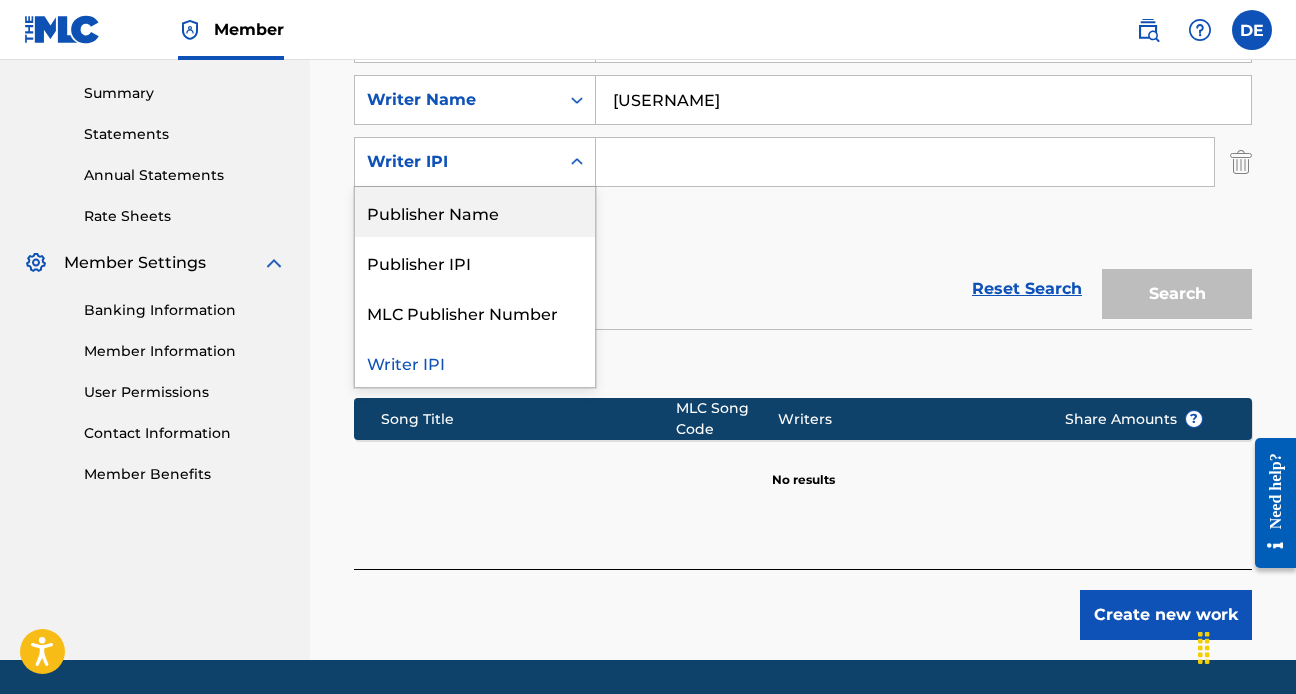 click on "Publisher Name" at bounding box center [475, 212] 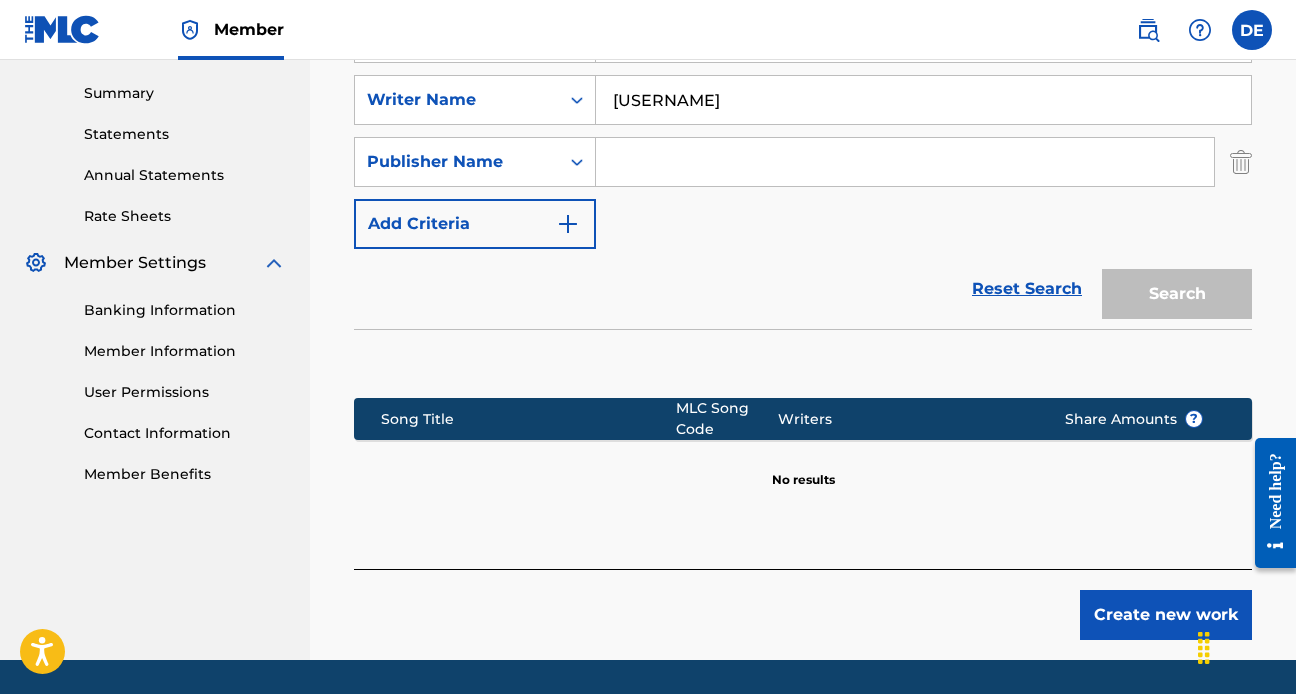 click at bounding box center (905, 162) 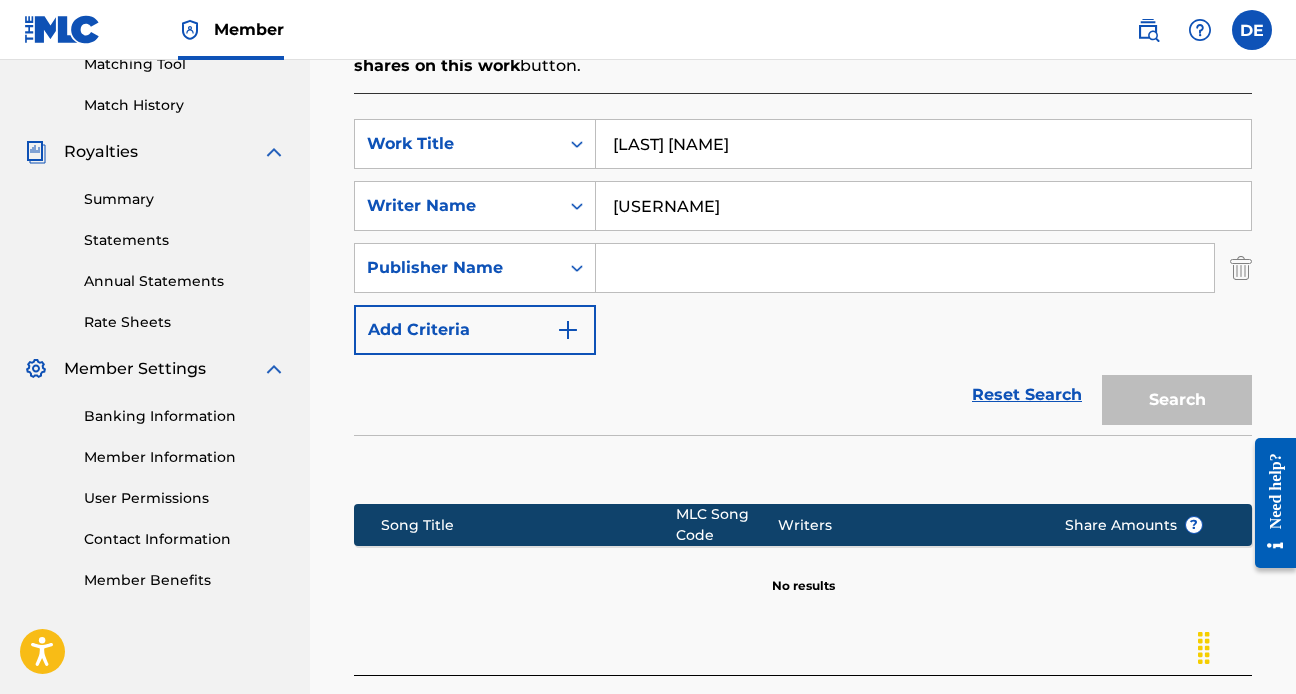 click on "[USERNAME]" at bounding box center (923, 206) 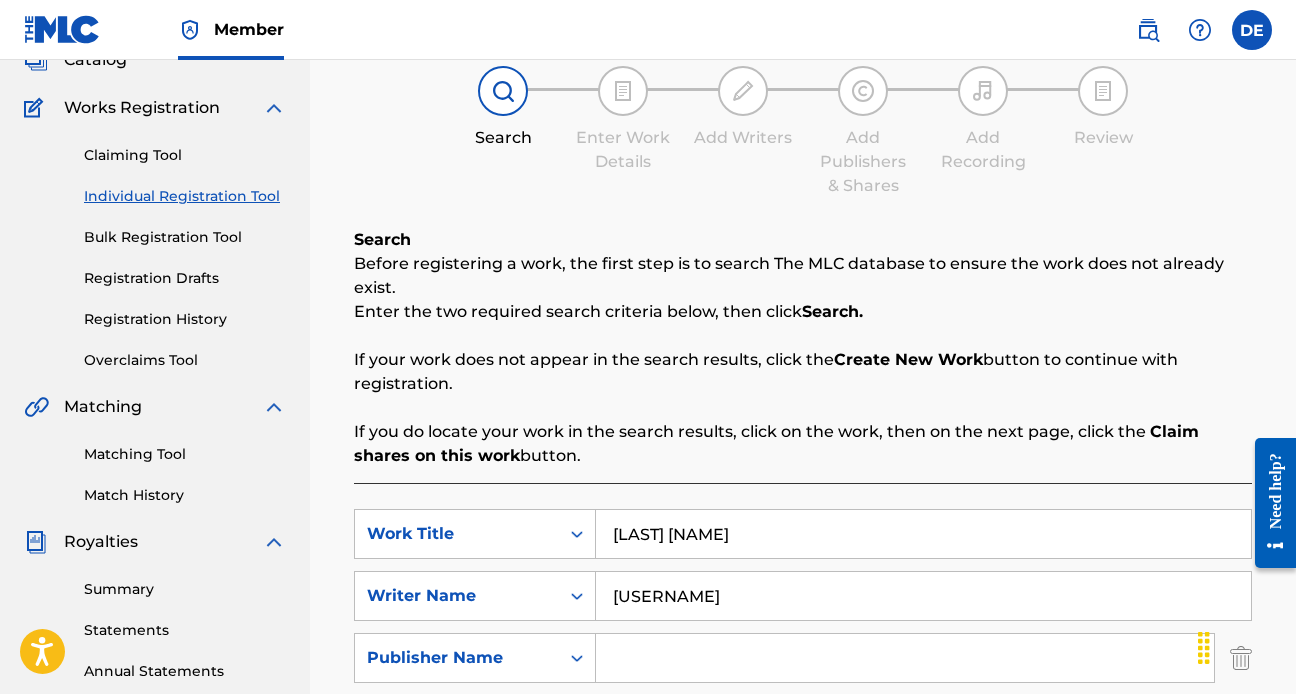 scroll, scrollTop: 135, scrollLeft: 0, axis: vertical 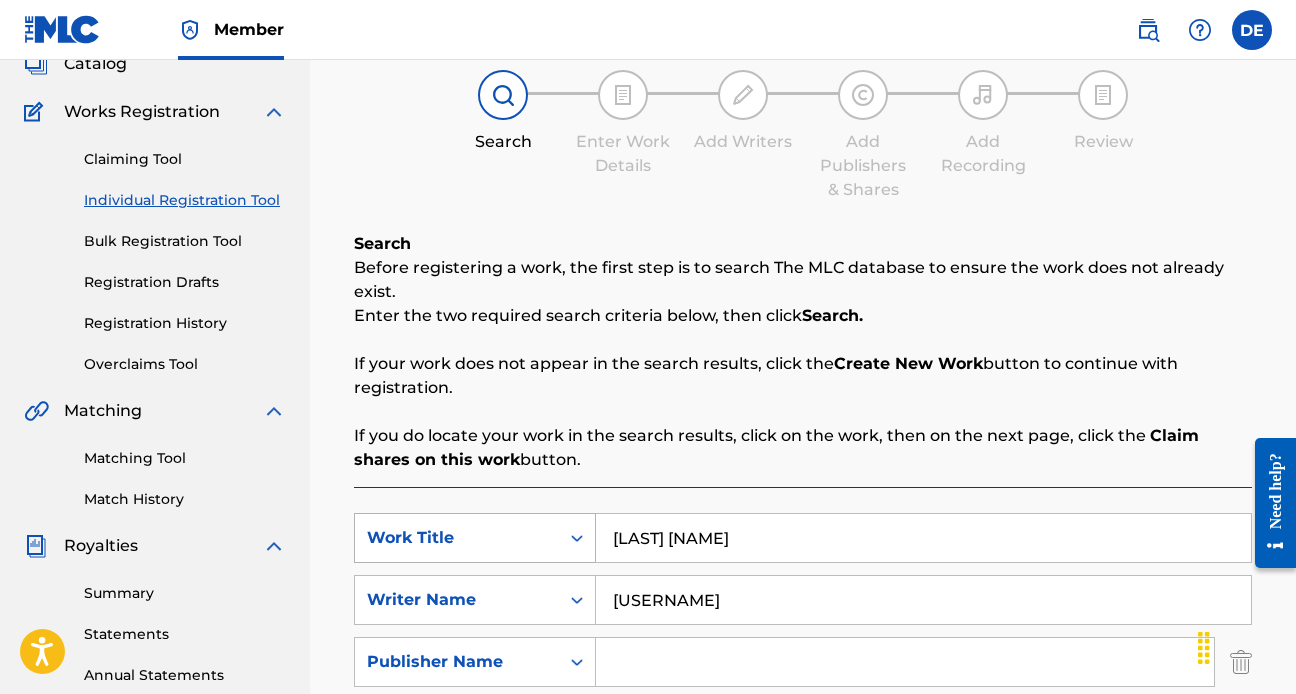 click on "Work Title" at bounding box center [475, 538] 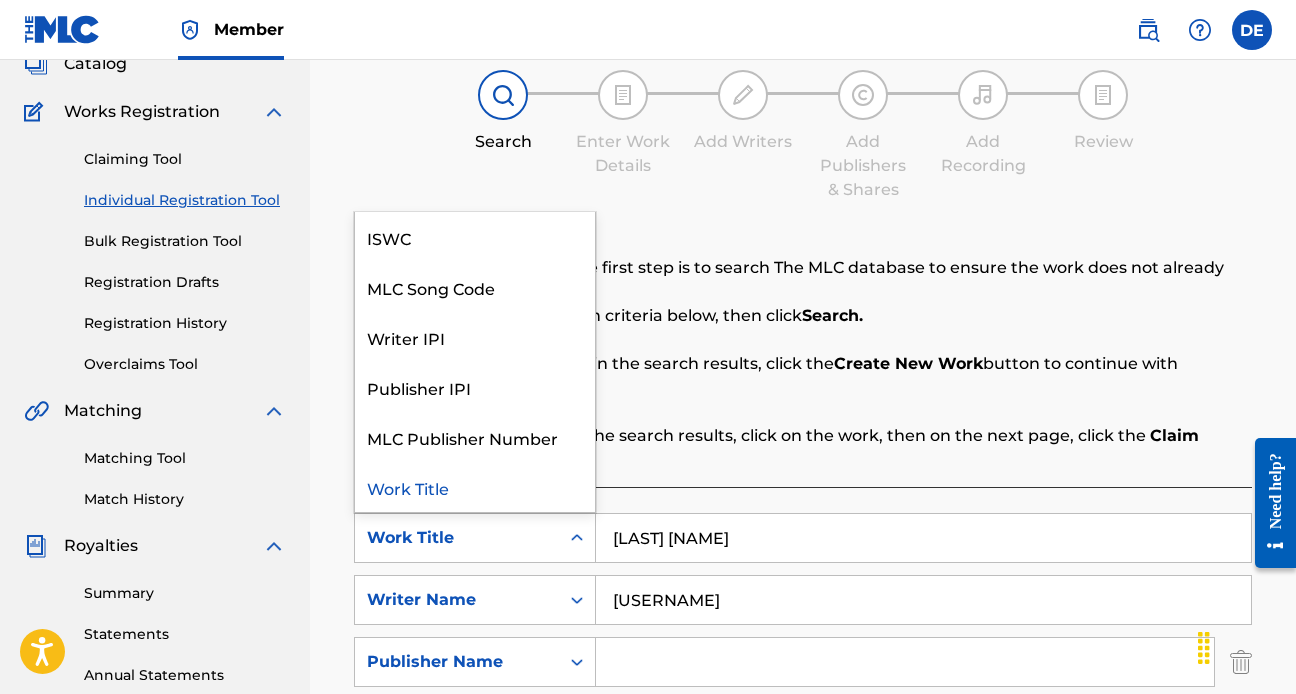 click on "Work Title" at bounding box center (475, 538) 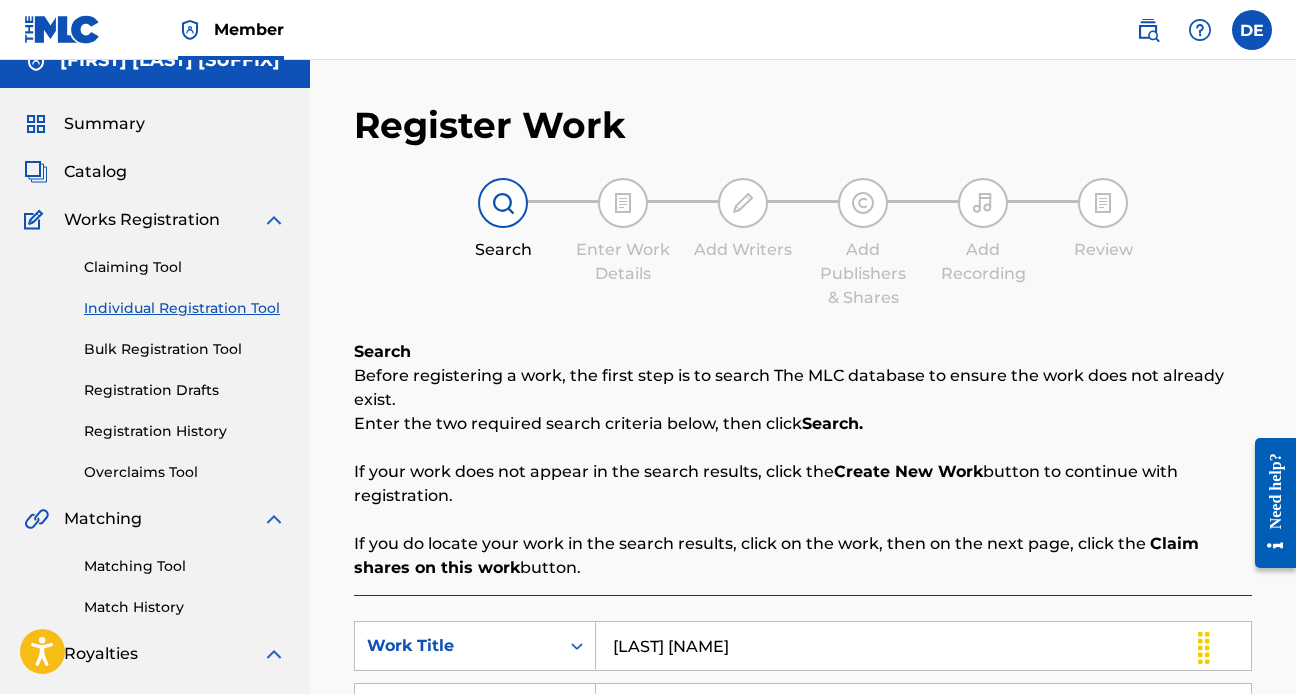 scroll, scrollTop: 0, scrollLeft: 0, axis: both 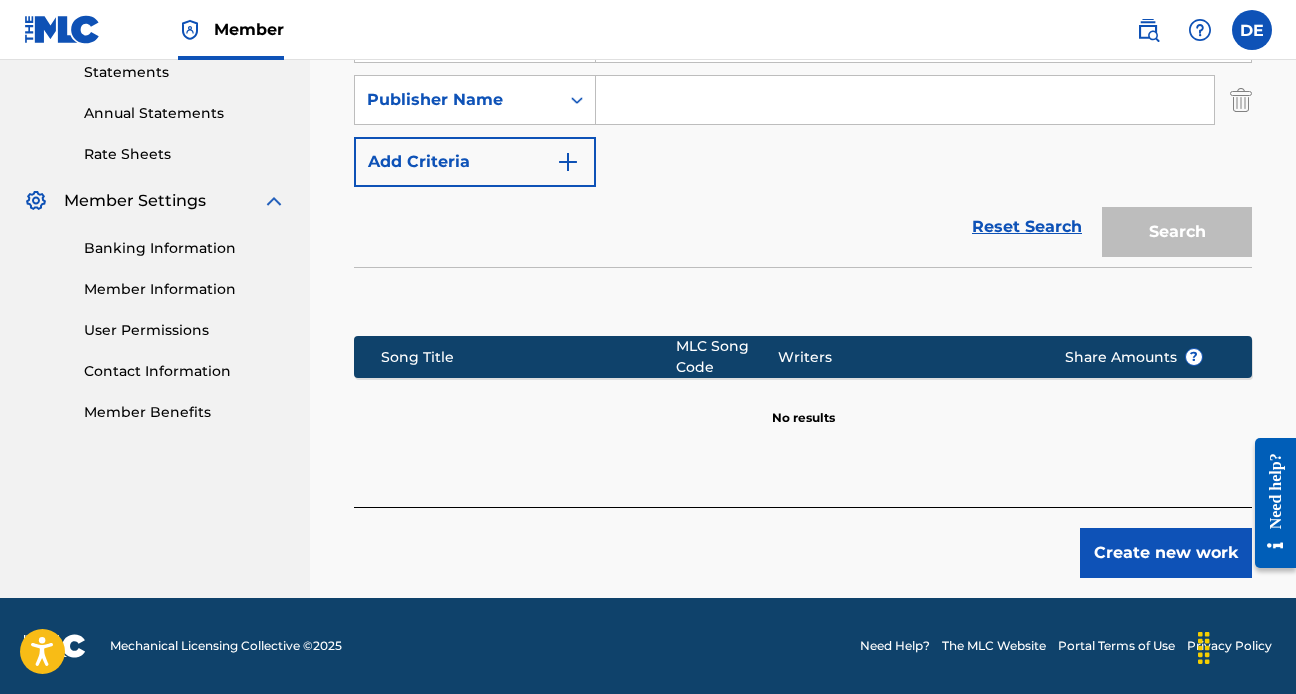 click on "Create new work" at bounding box center (1166, 553) 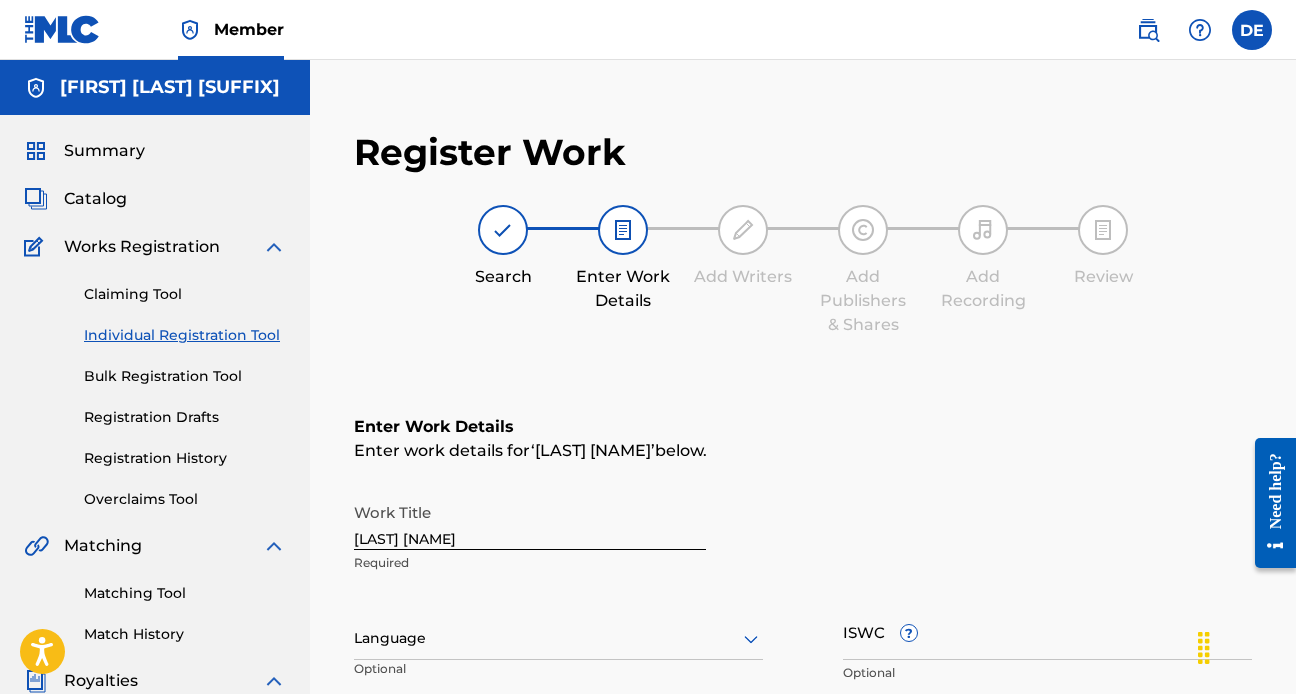 scroll, scrollTop: 599, scrollLeft: 0, axis: vertical 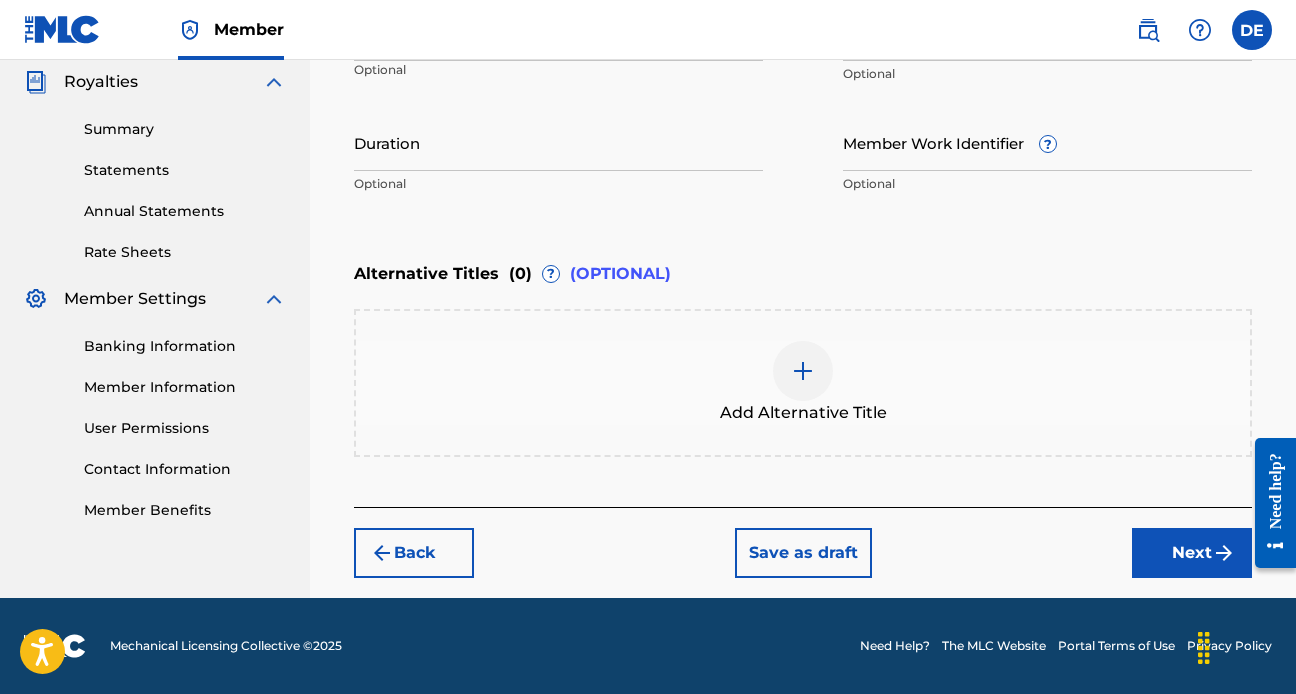 click at bounding box center (382, 553) 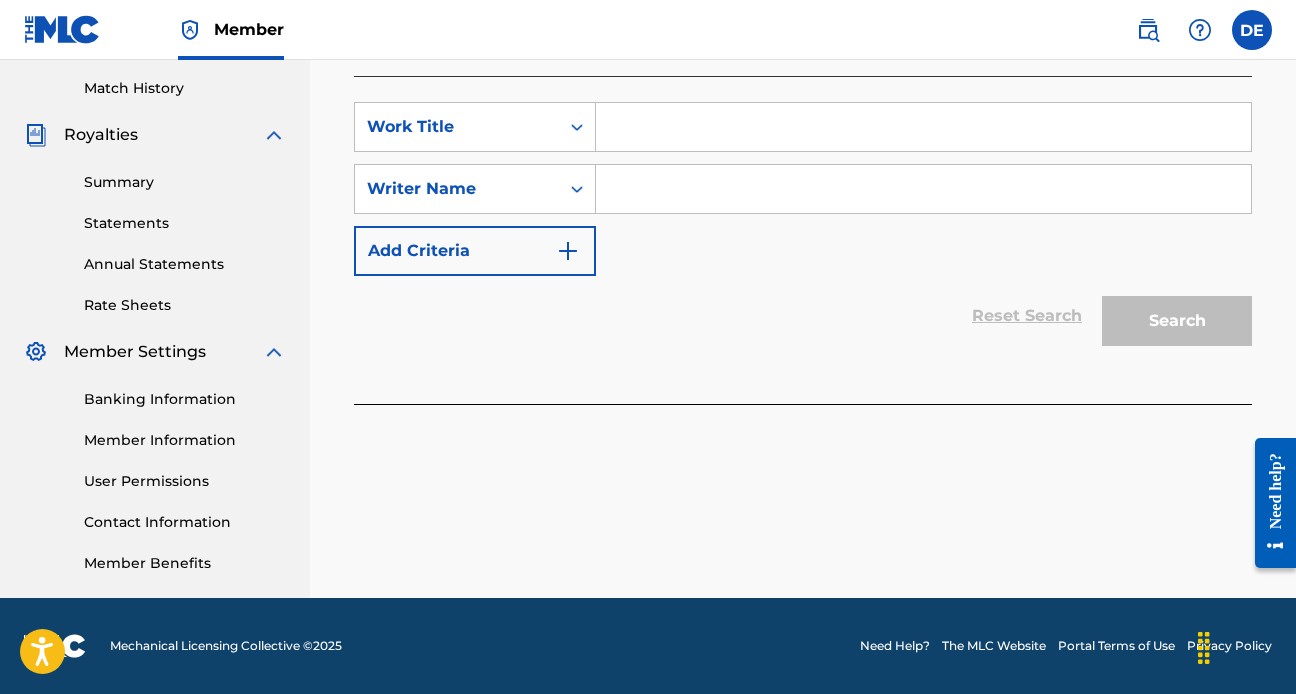 scroll, scrollTop: 175, scrollLeft: 0, axis: vertical 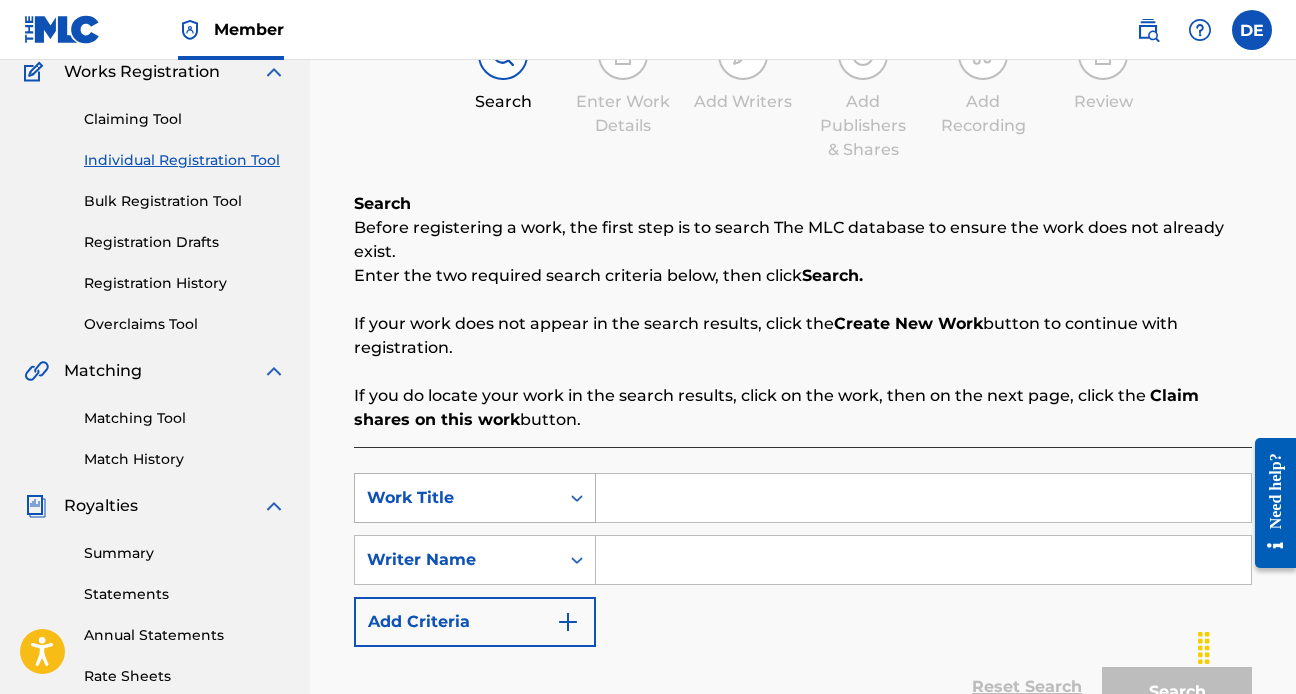 click on "Work Title" at bounding box center [457, 498] 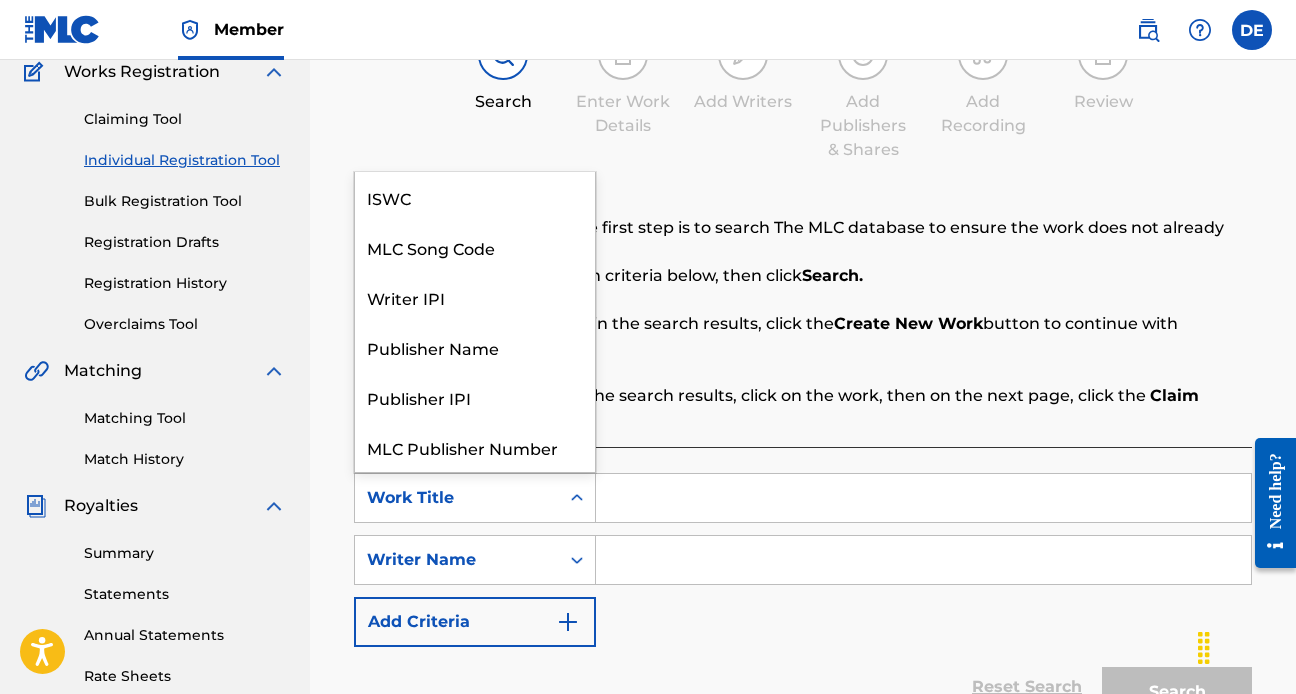 scroll, scrollTop: 50, scrollLeft: 0, axis: vertical 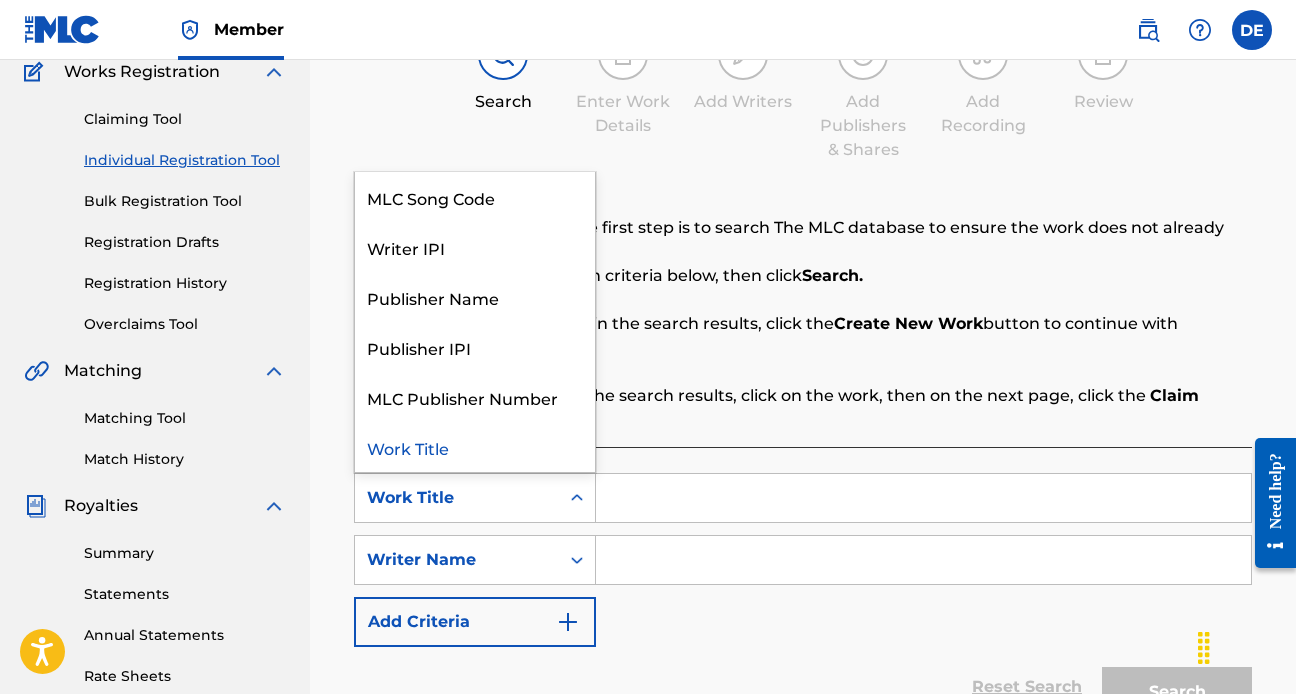 click at bounding box center [923, 498] 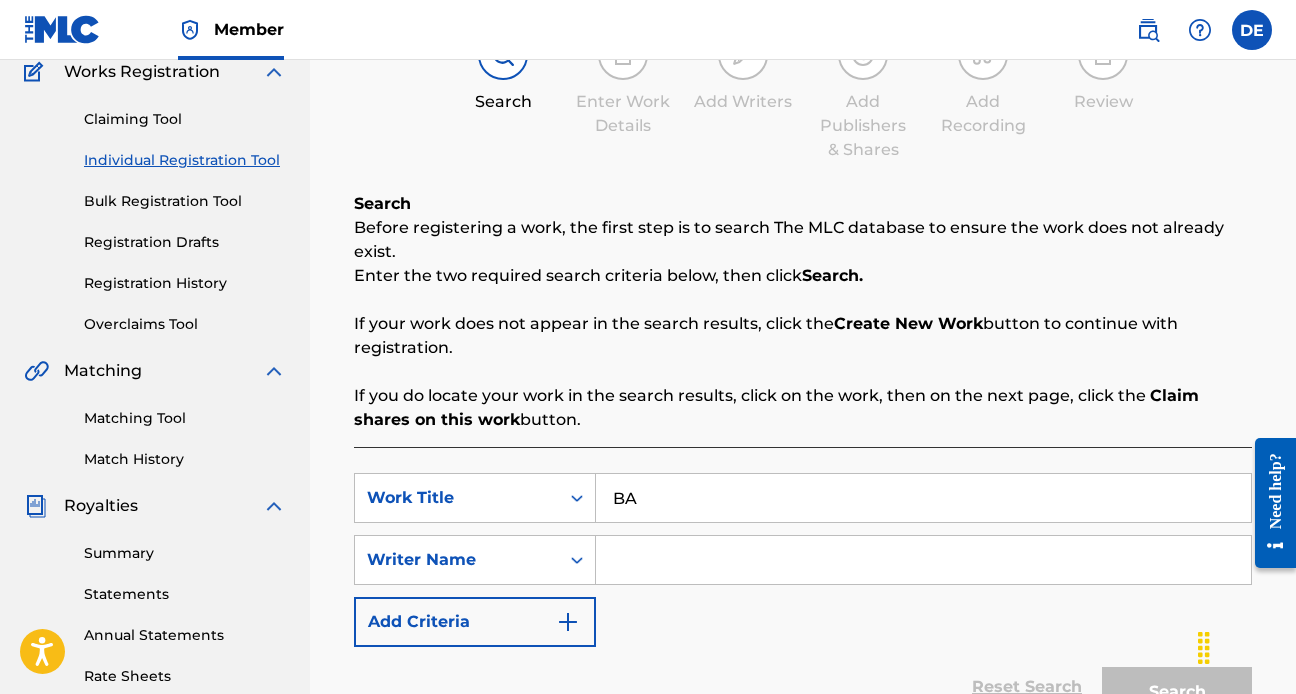 type on "B" 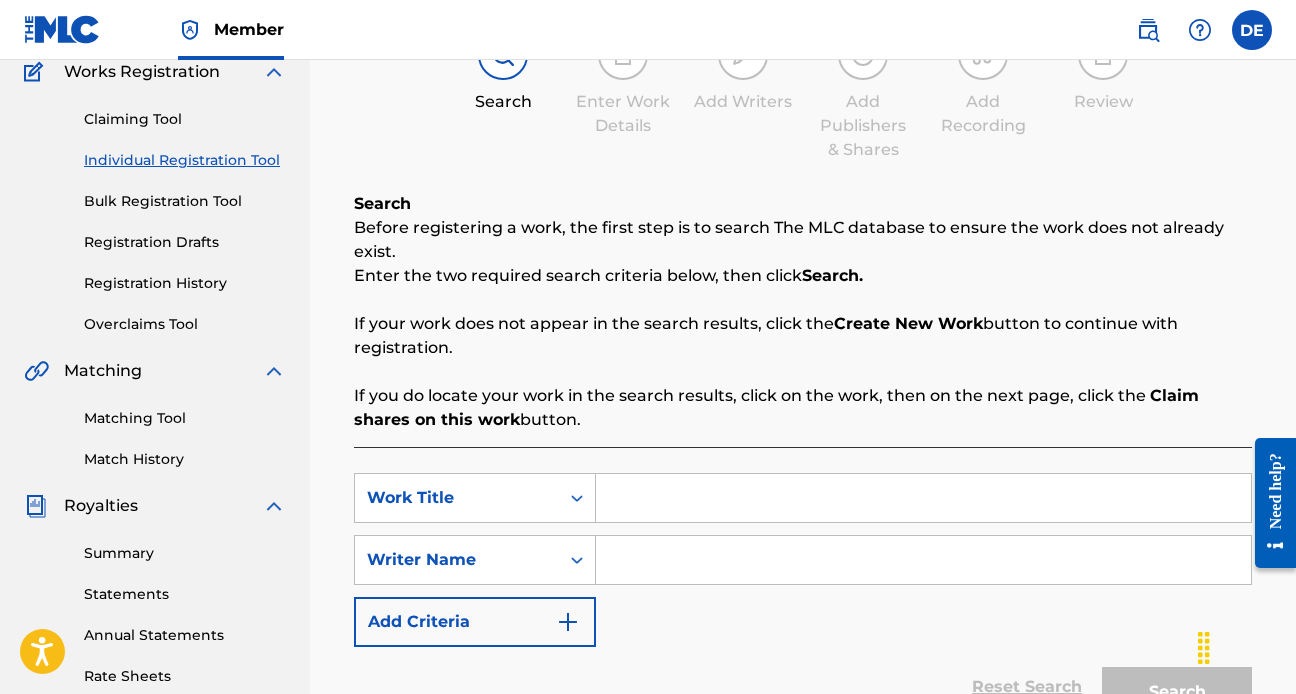 type on "a" 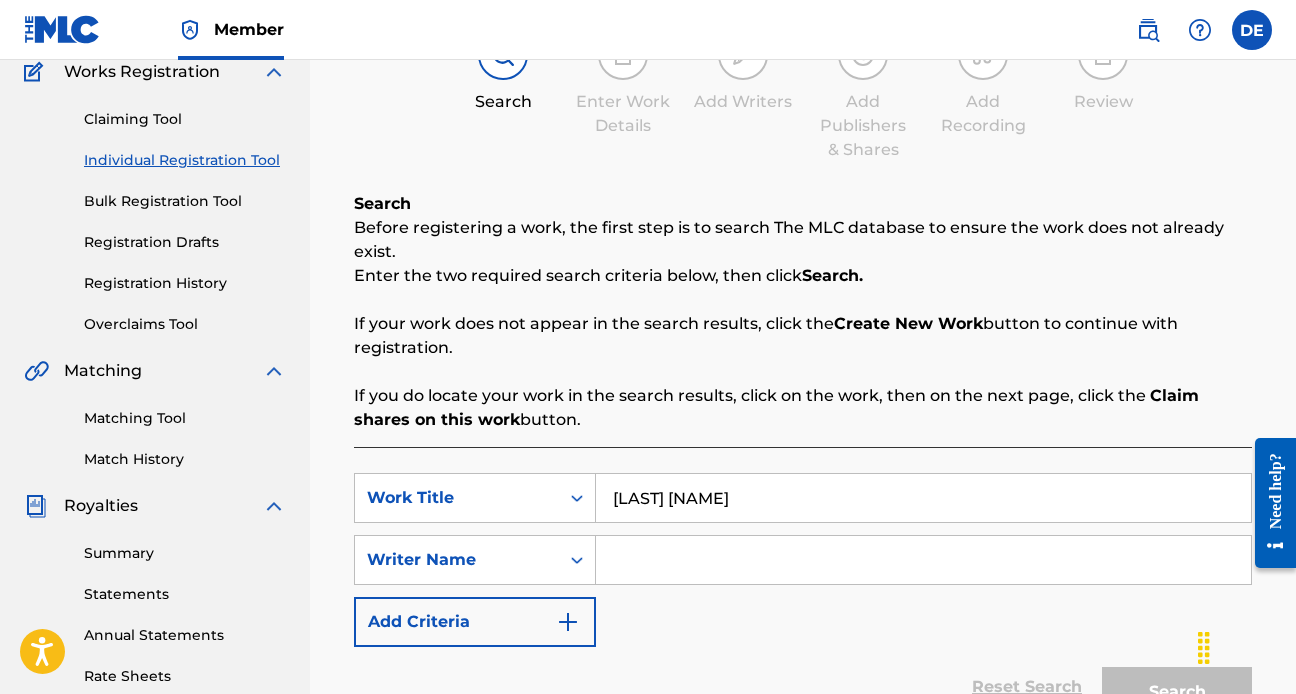 type on "[LAST] [NAME]" 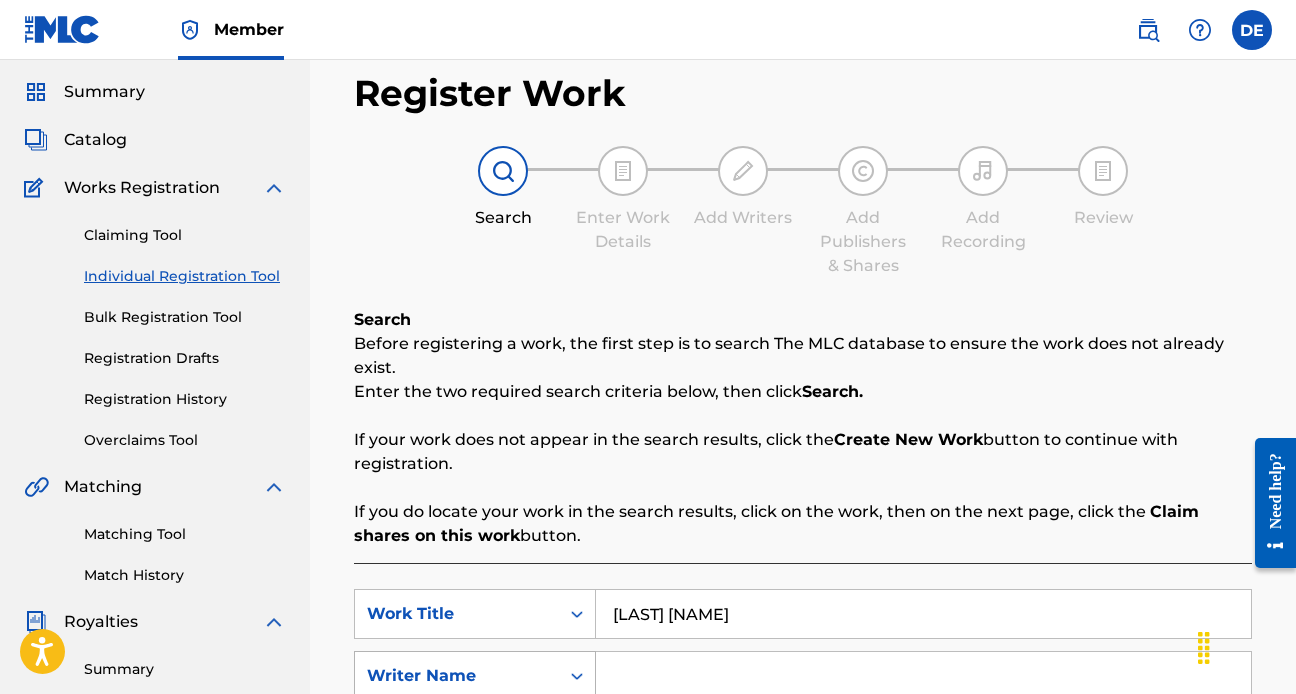 scroll, scrollTop: 417, scrollLeft: 0, axis: vertical 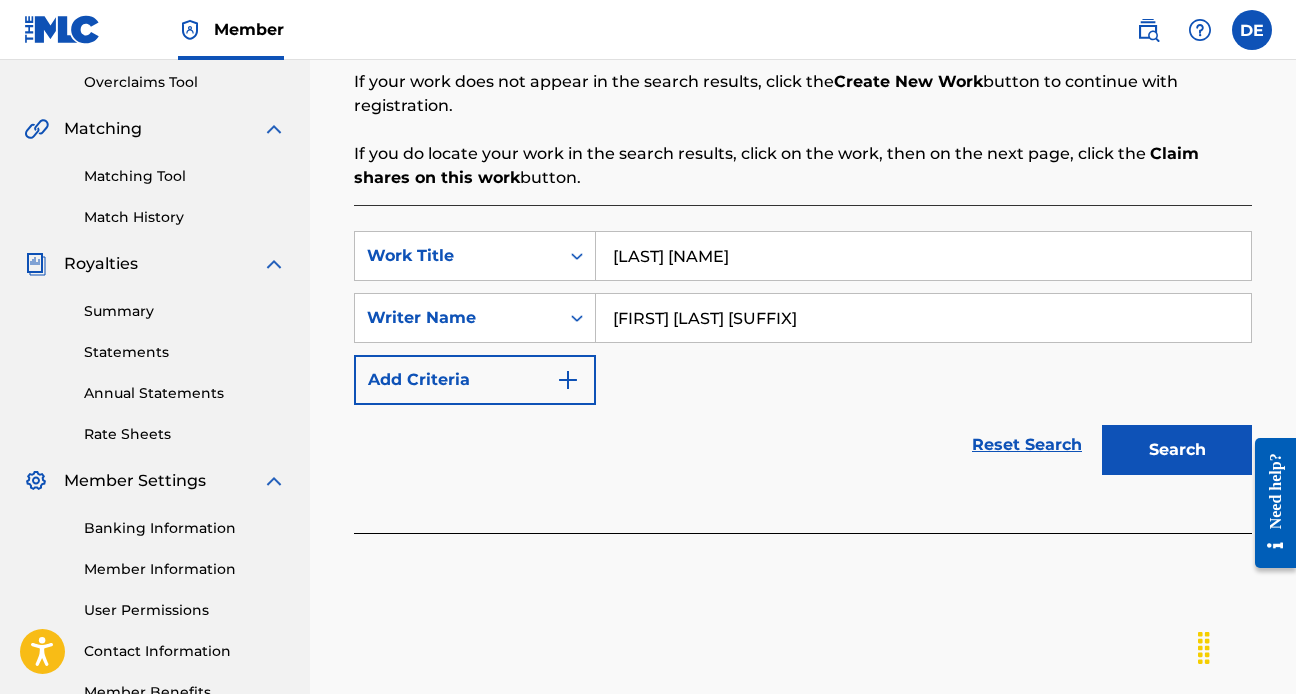 click on "[FIRST] [LAST] [SUFFIX]" at bounding box center [923, 318] 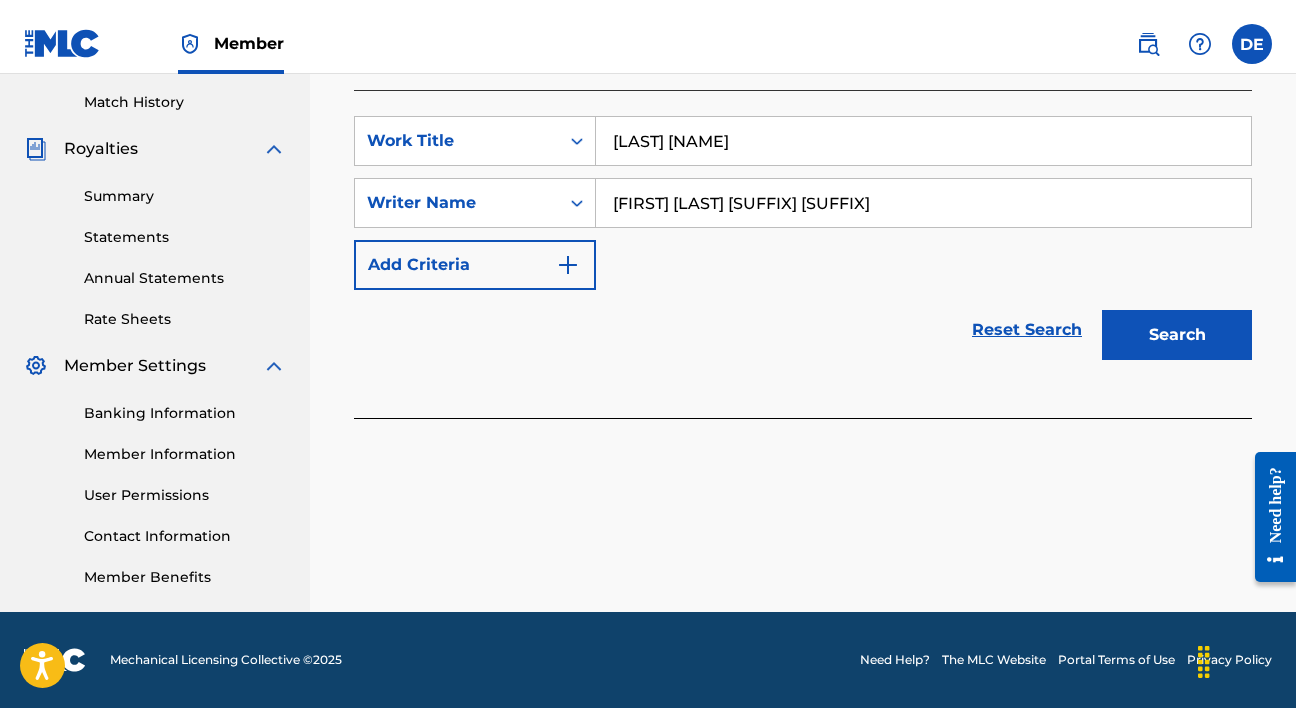 scroll, scrollTop: 119, scrollLeft: 0, axis: vertical 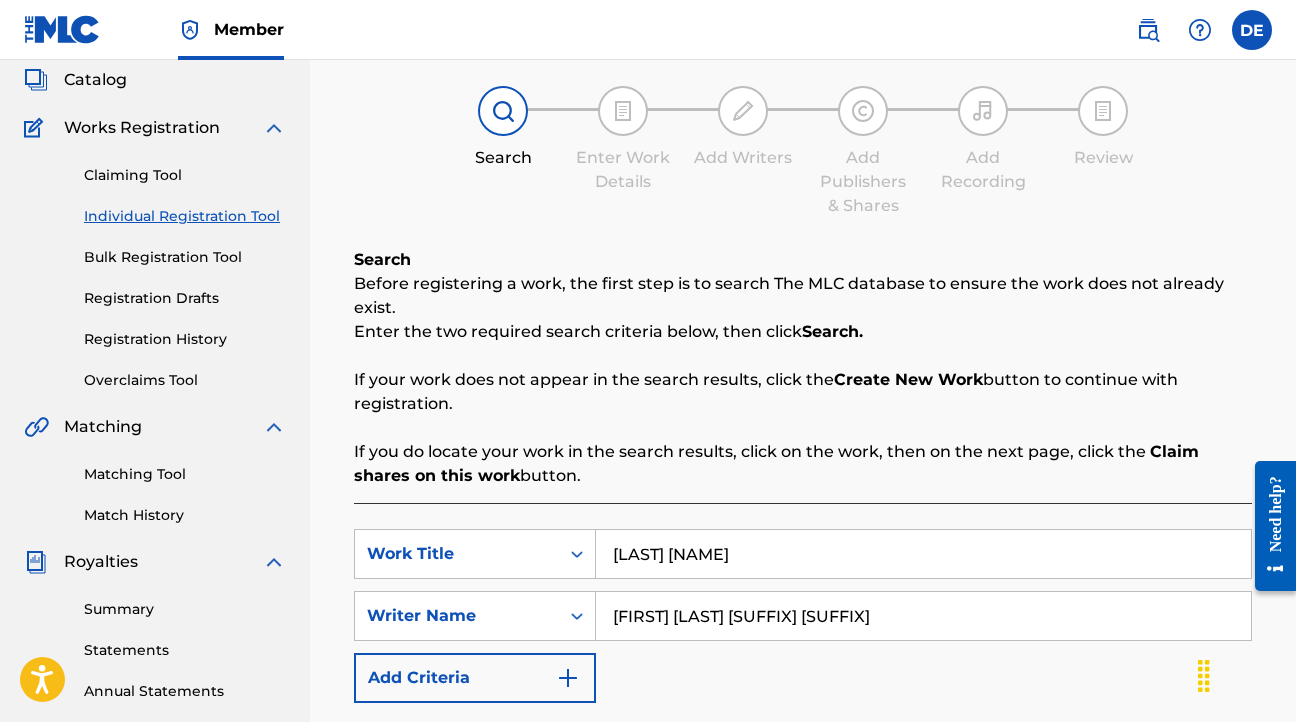 type on "[FIRST] [LAST] [SUFFIX] [SUFFIX]" 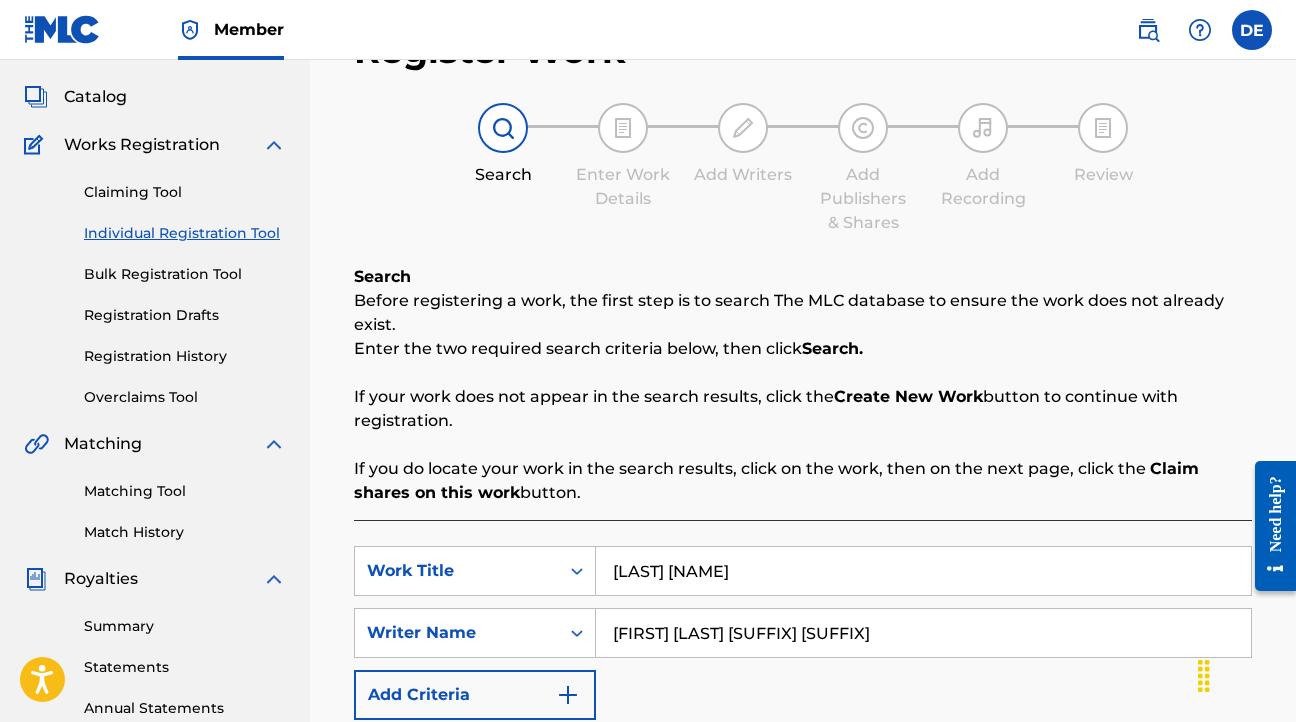scroll, scrollTop: 30, scrollLeft: 0, axis: vertical 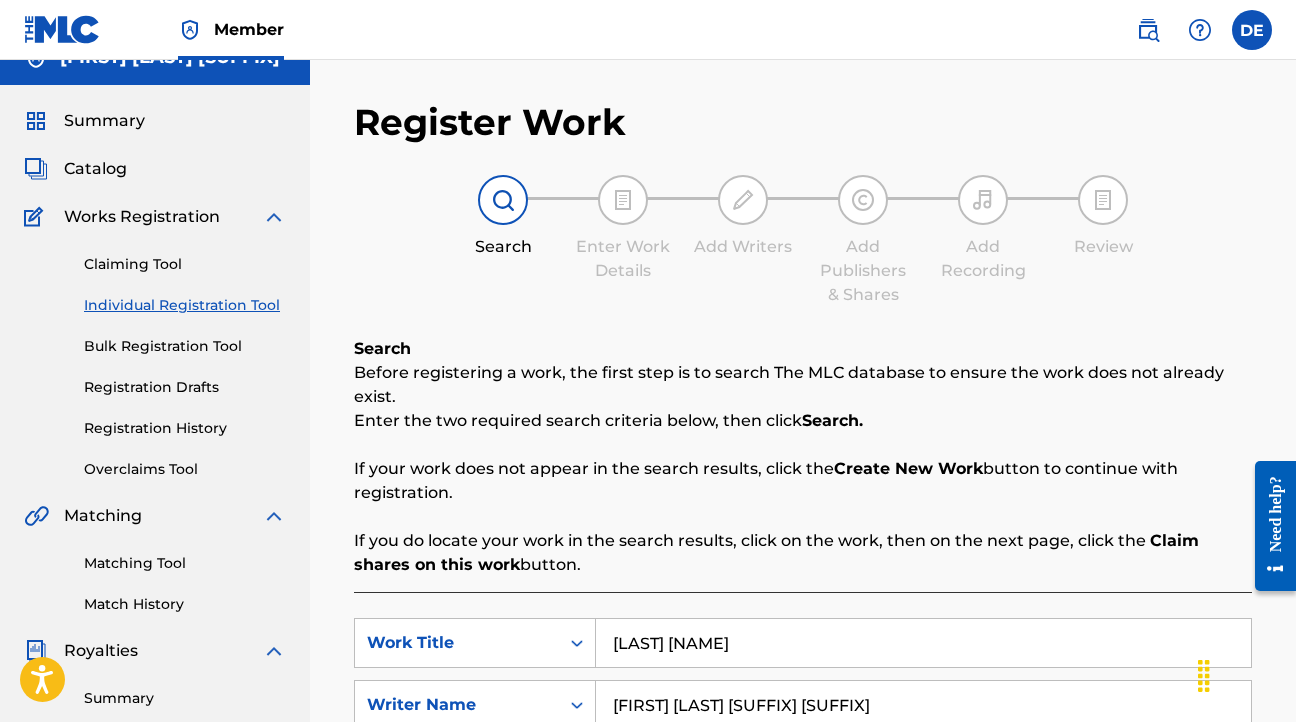 drag, startPoint x: 931, startPoint y: 1, endPoint x: 758, endPoint y: -42, distance: 178.26385 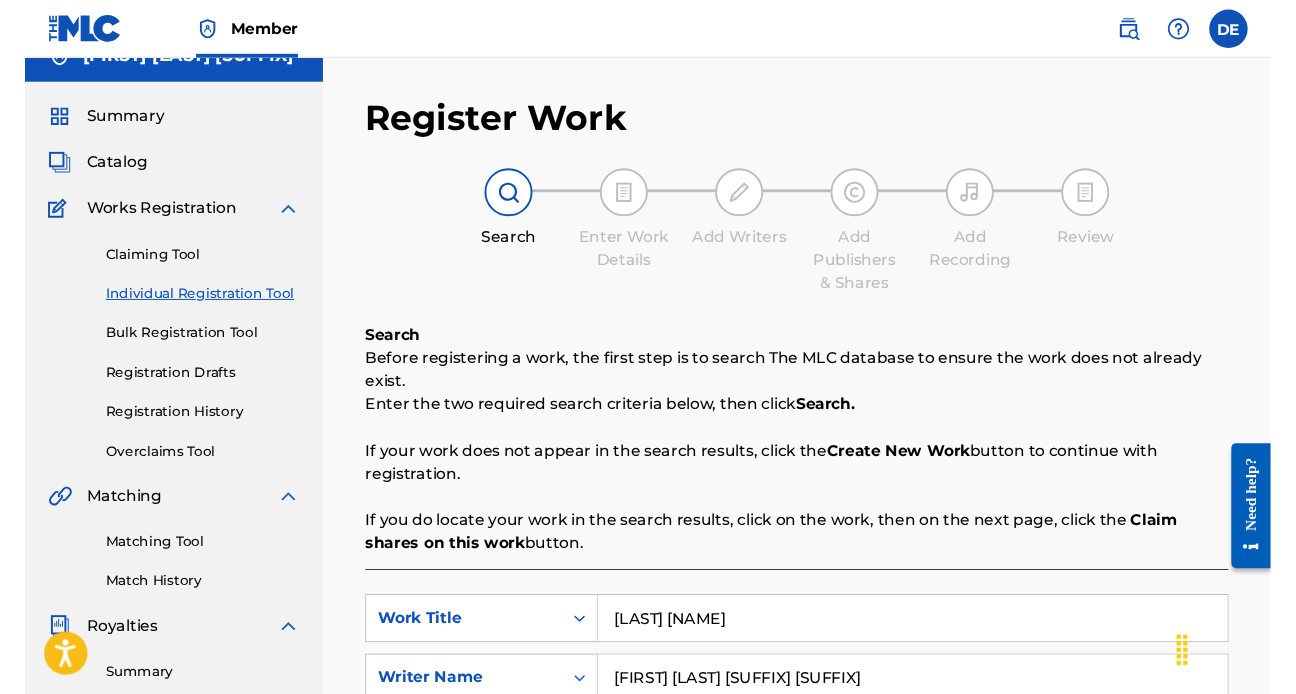 scroll, scrollTop: 0, scrollLeft: 0, axis: both 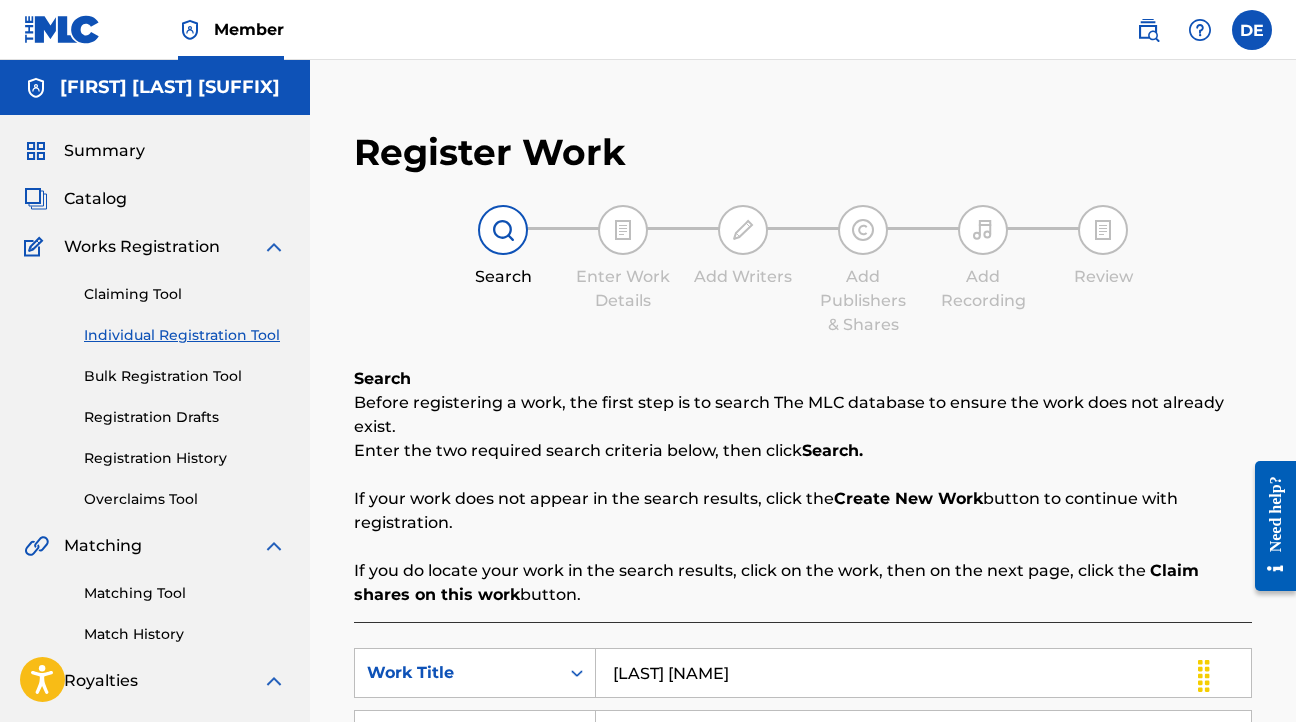 drag, startPoint x: 1013, startPoint y: -9, endPoint x: 976, endPoint y: -20, distance: 38.600517 